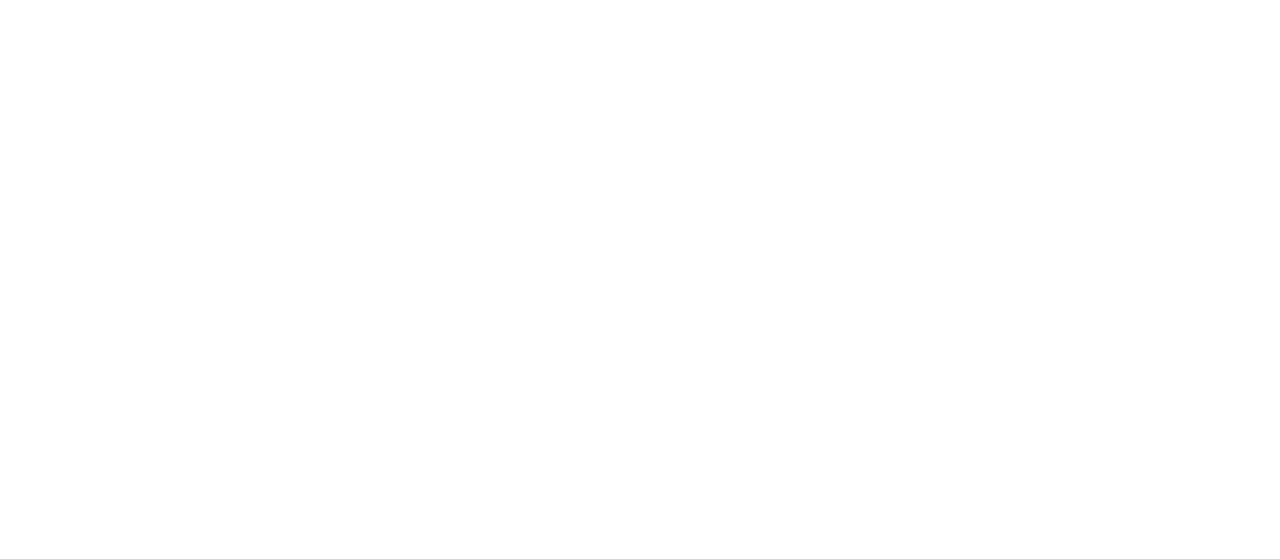 scroll, scrollTop: 0, scrollLeft: 0, axis: both 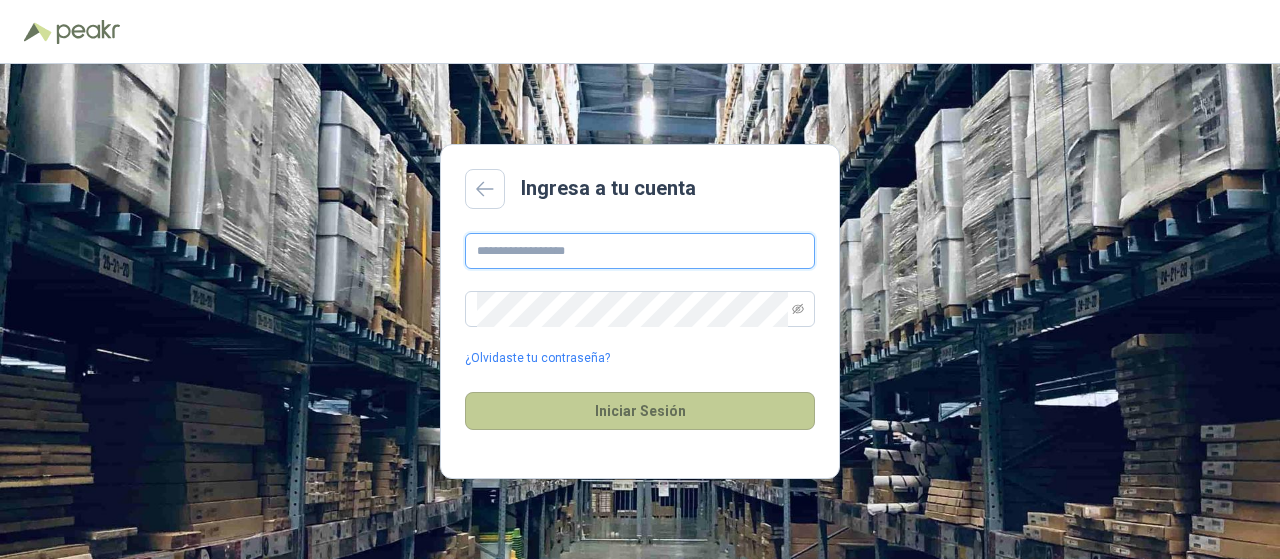 type on "**********" 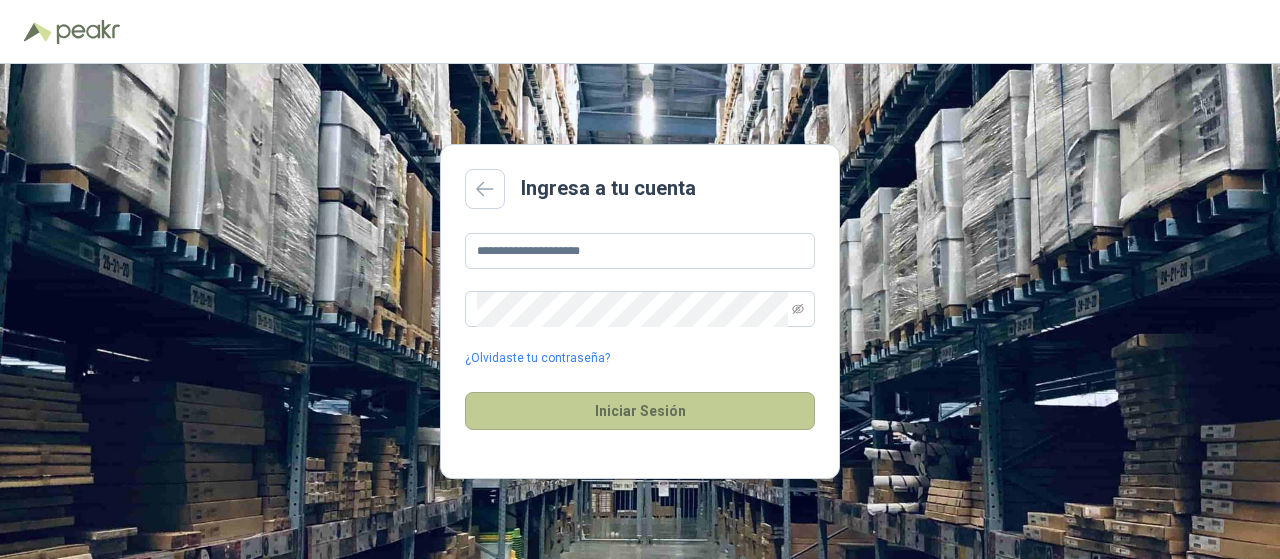 click on "Iniciar Sesión" at bounding box center [640, 411] 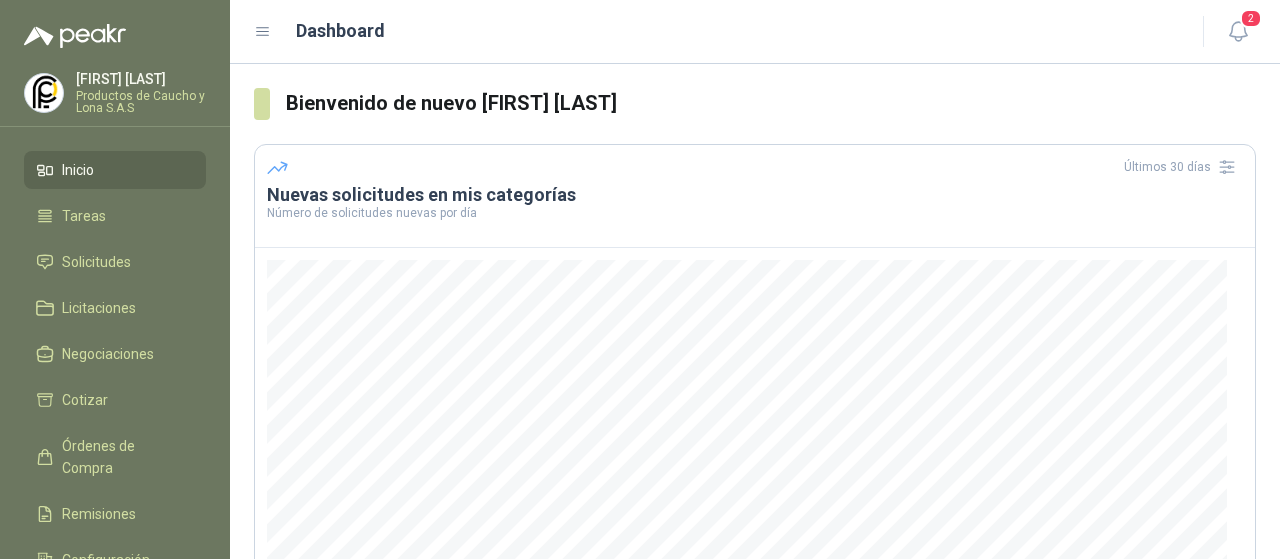 click on "Nuevas solicitudes en mis categorías" at bounding box center [755, 195] 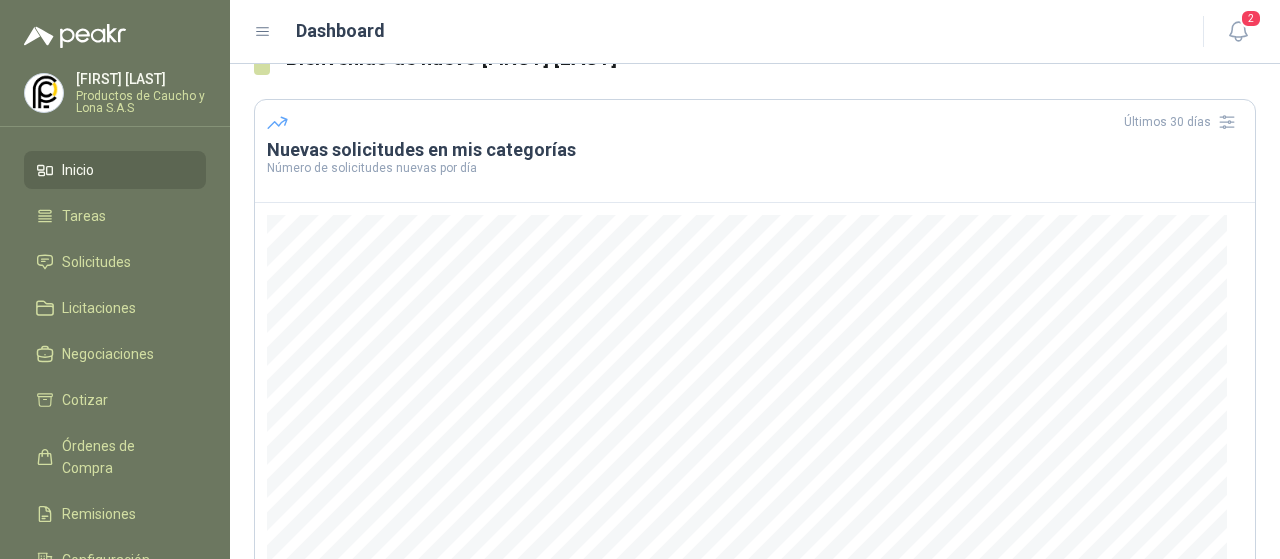 scroll, scrollTop: 0, scrollLeft: 0, axis: both 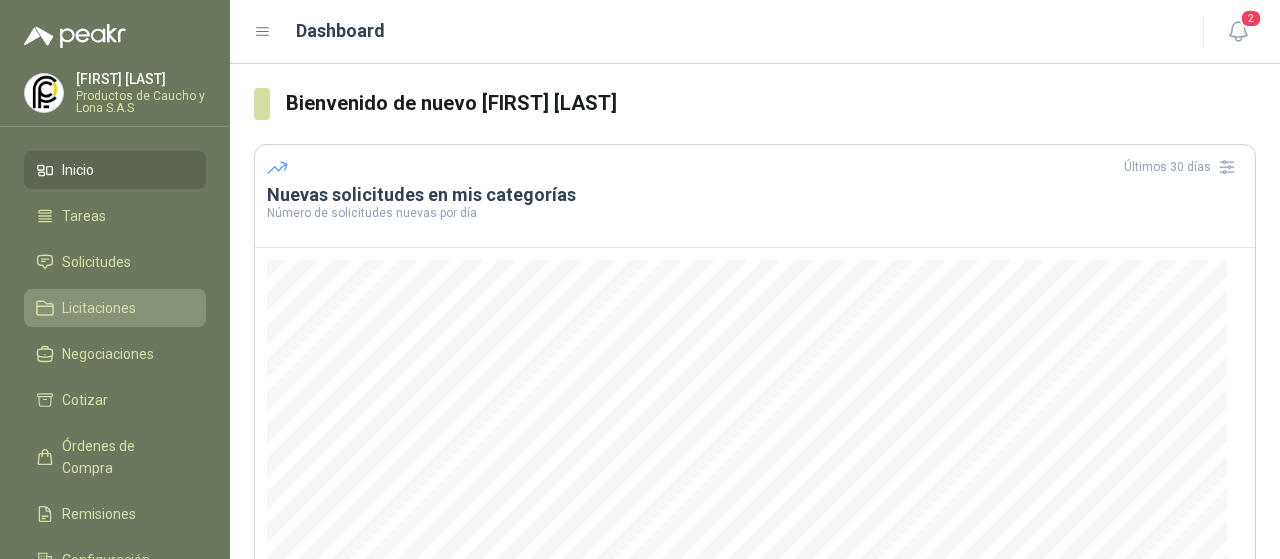 click on "Licitaciones" at bounding box center [99, 308] 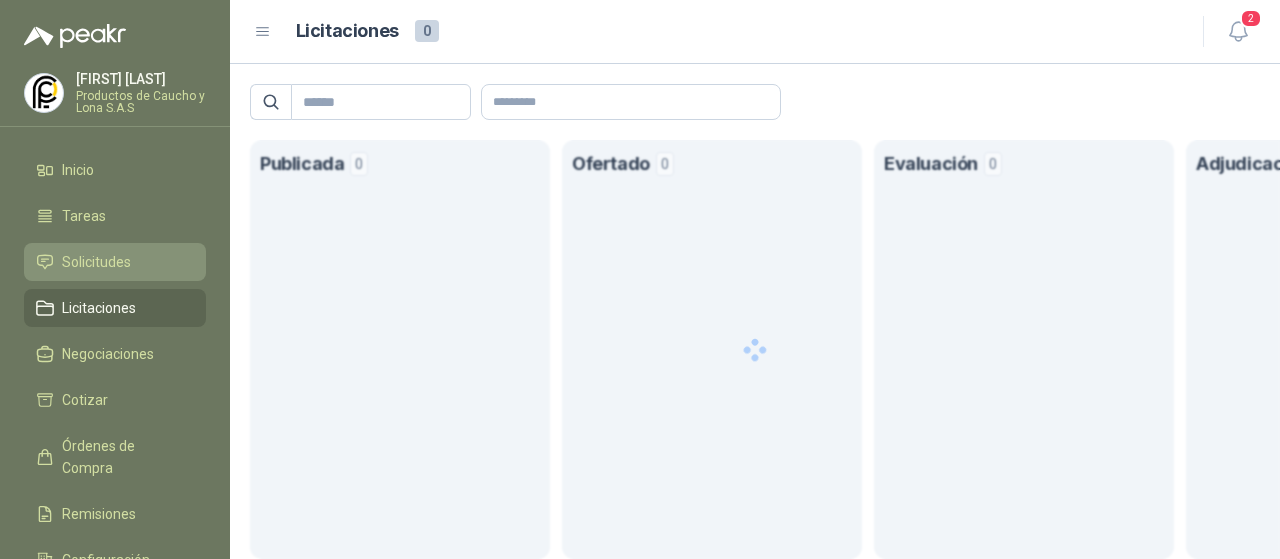 click on "Solicitudes" at bounding box center [96, 262] 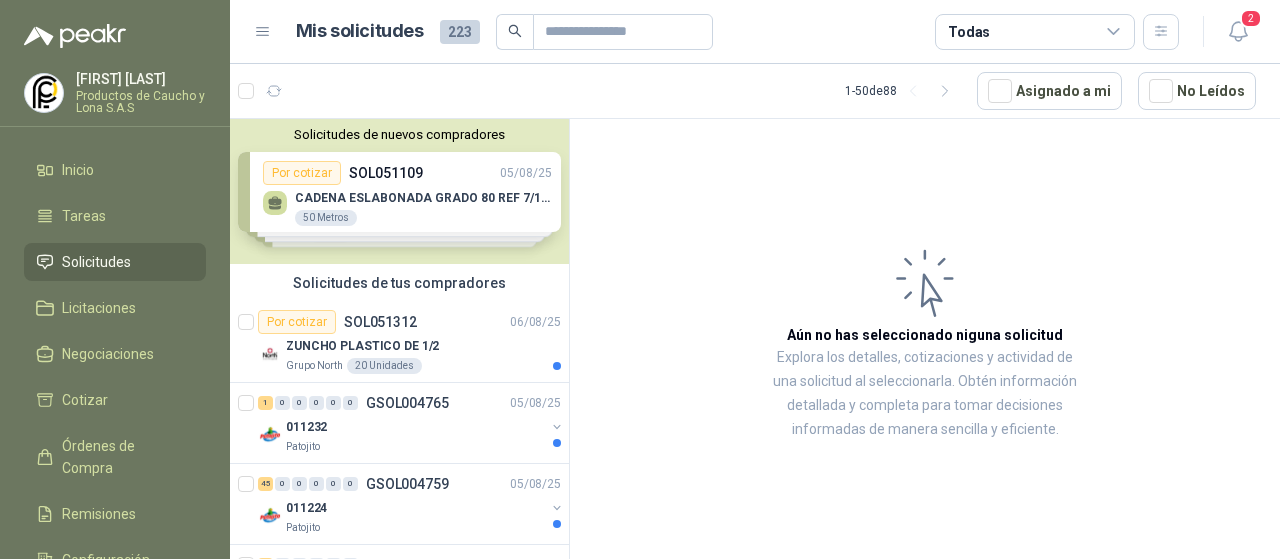 click on "Solicitudes de nuevos compradores Por cotizar SOL051109 [DATE] CADENA ESLABONADA GRADO 80 REF 7/16" 50 Metros Por cotizar SOL051075 [DATE] LAMINA INOXIDABLE 6 MM X 4 X 8 1 UND  Por cotizar SOL051067 [DATE] SOLDADURA WELDCON 53 1/8 630 UND  Por cotizar SOL051044 [DATE] CORREA D-104 OBTIBEL 8 UND  ¿Quieres recibir cientos de solicitudes de compra como estas todos los días? Agenda una reunión" at bounding box center (399, 191) 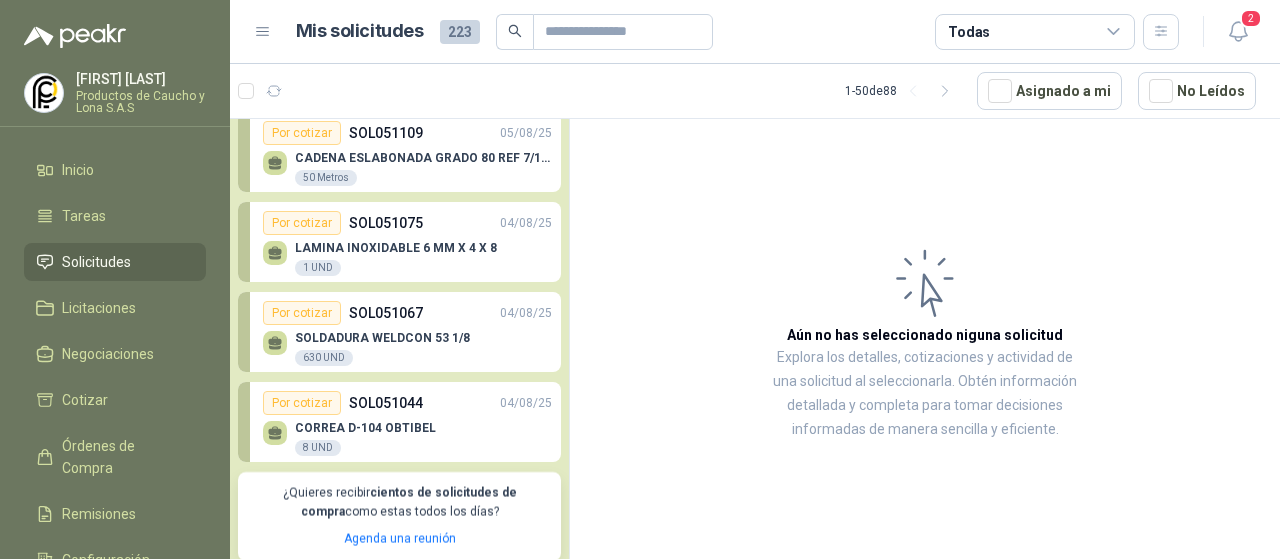 scroll, scrollTop: 80, scrollLeft: 0, axis: vertical 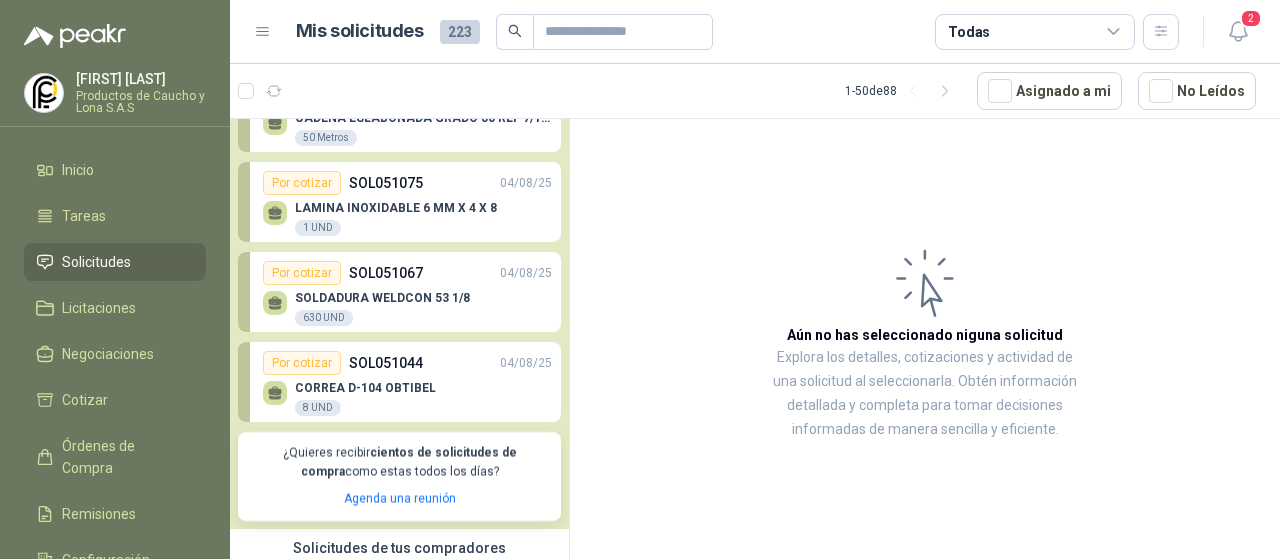 click on "Por cotizar" at bounding box center [302, 363] 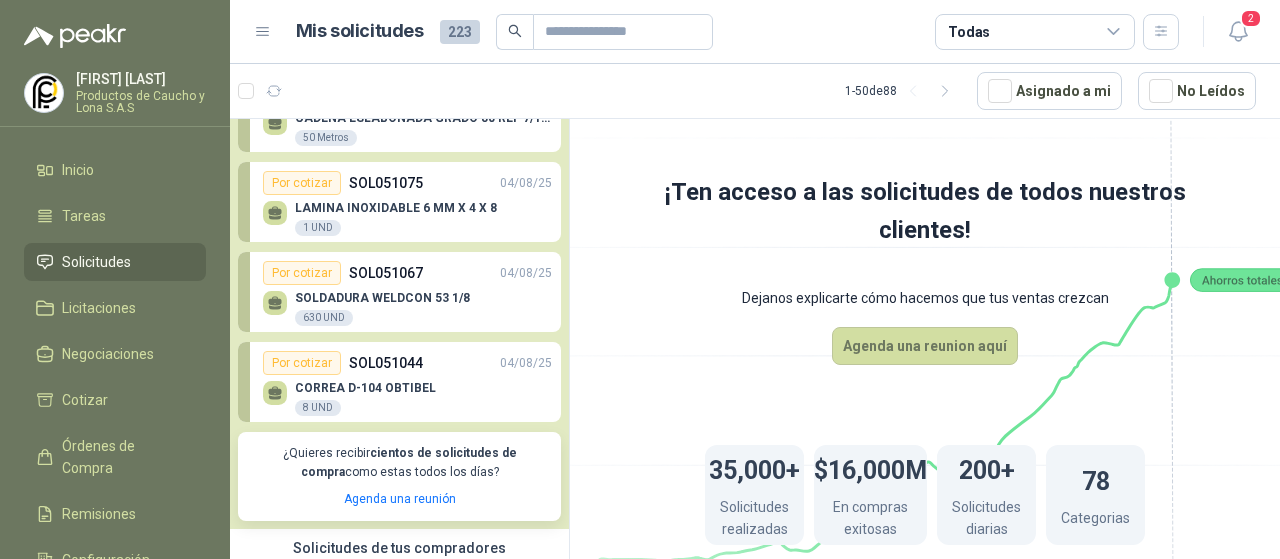click on "CORREA D-104 OBTIBEL" at bounding box center (365, 388) 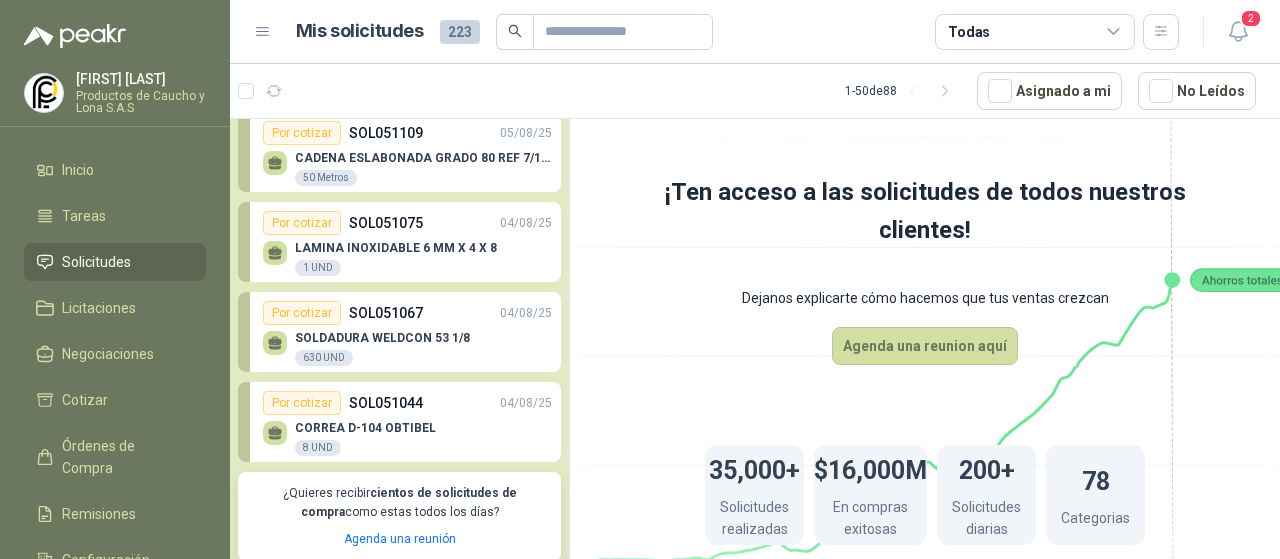 scroll, scrollTop: 0, scrollLeft: 0, axis: both 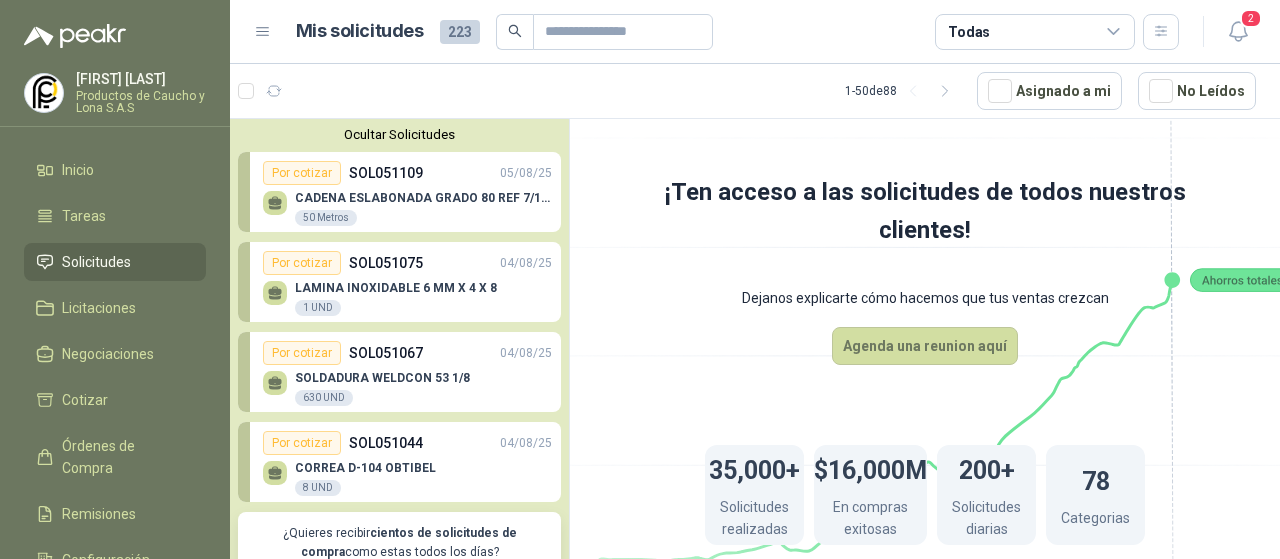 click on "Por cotizar" at bounding box center [302, 443] 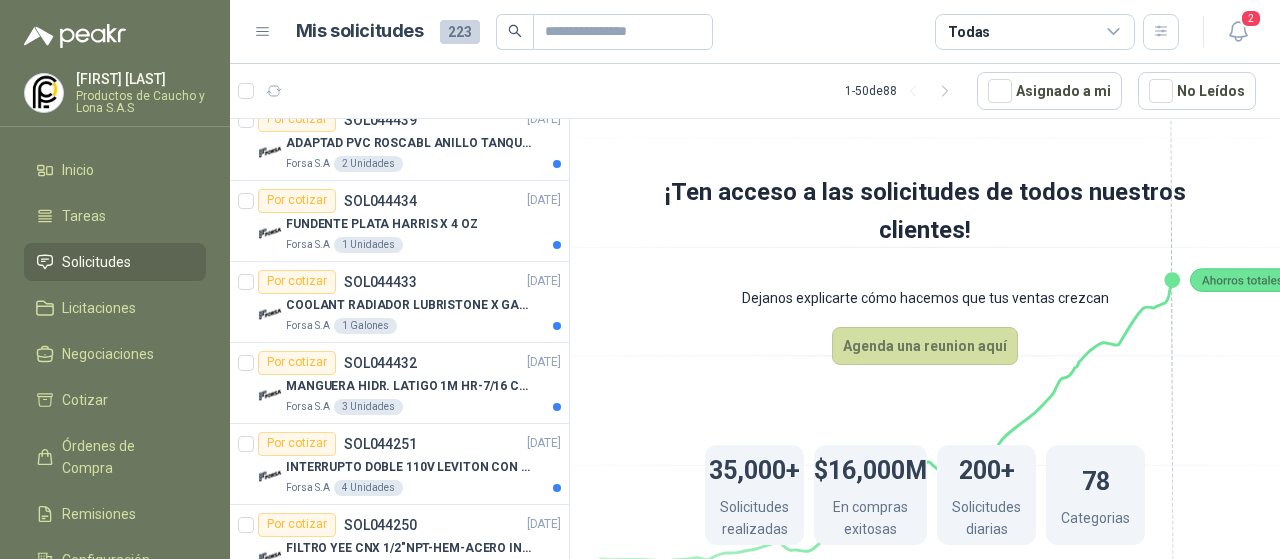 scroll, scrollTop: 2840, scrollLeft: 0, axis: vertical 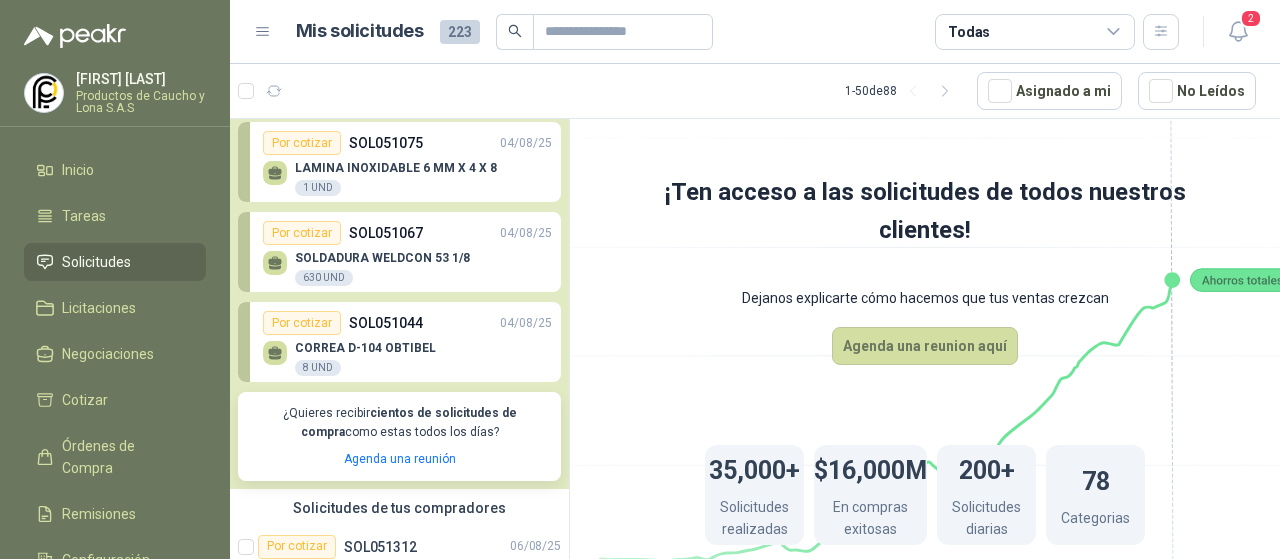 click 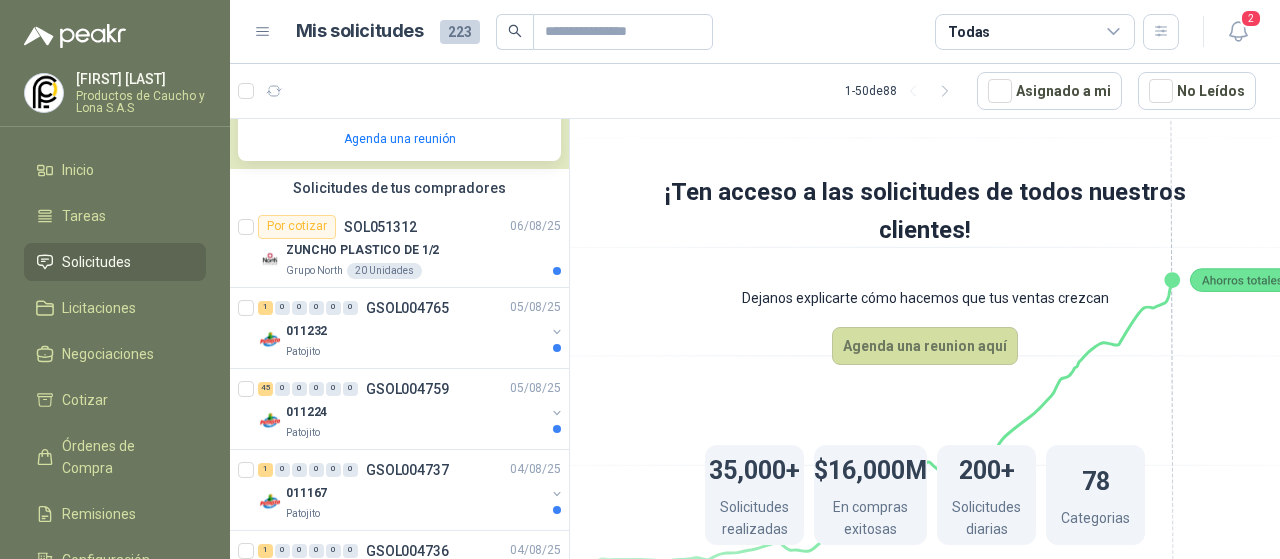 scroll, scrollTop: 480, scrollLeft: 0, axis: vertical 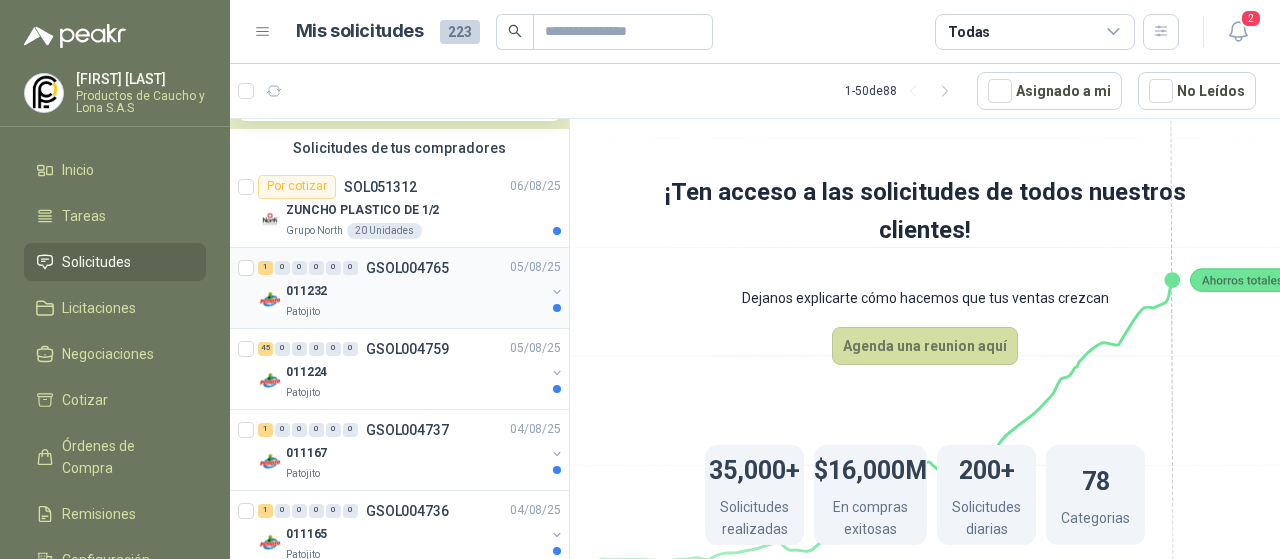 click on "011232" at bounding box center [415, 292] 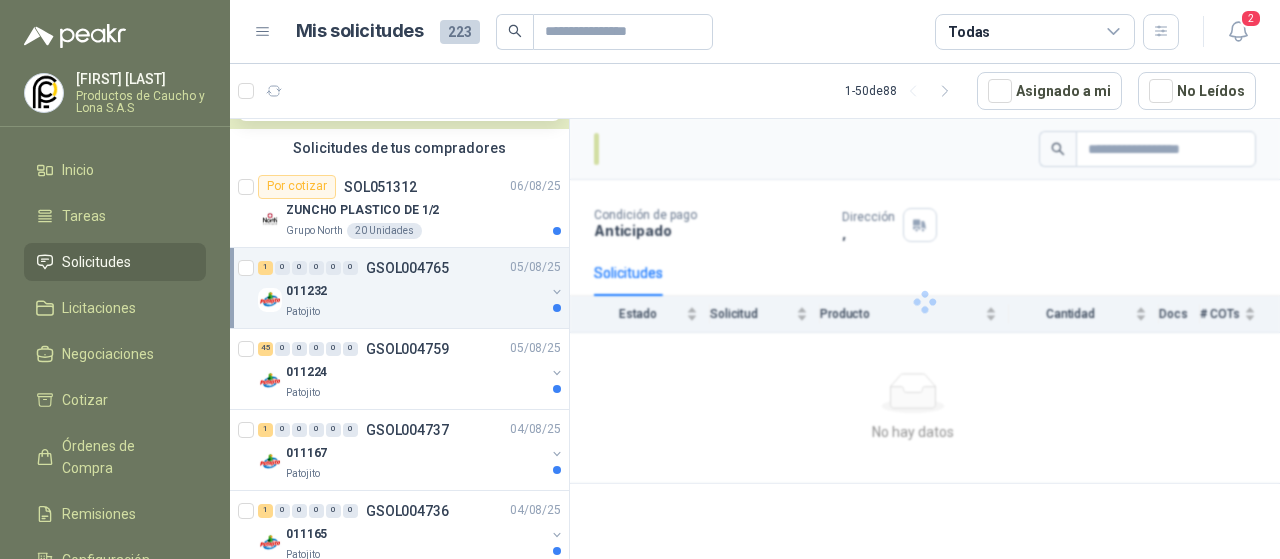 click on "011232" at bounding box center [415, 292] 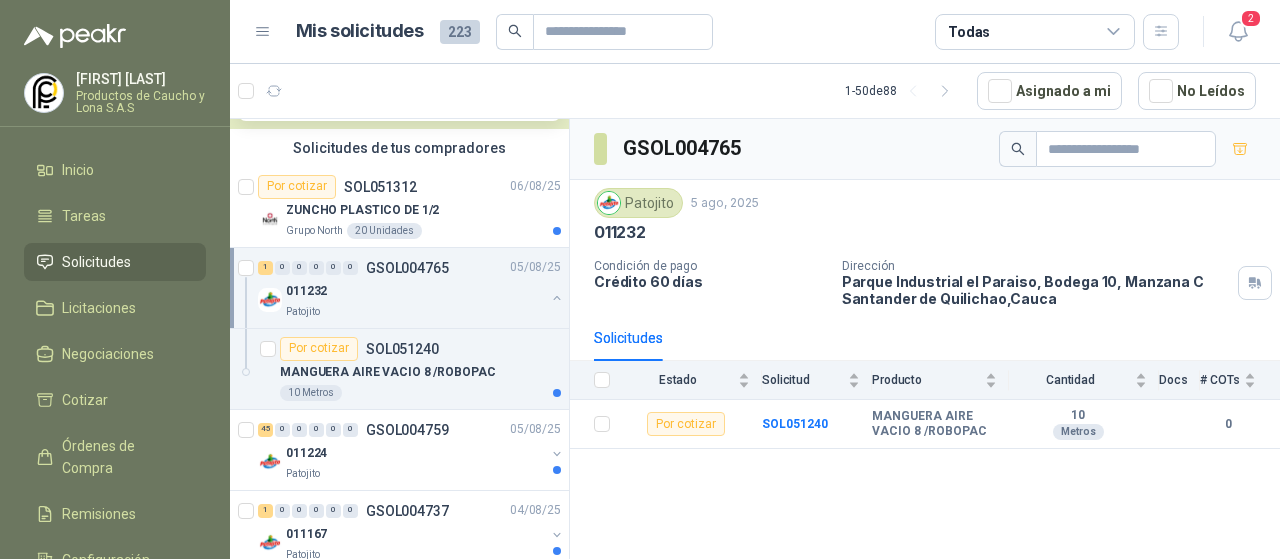 click on "011232" at bounding box center (415, 292) 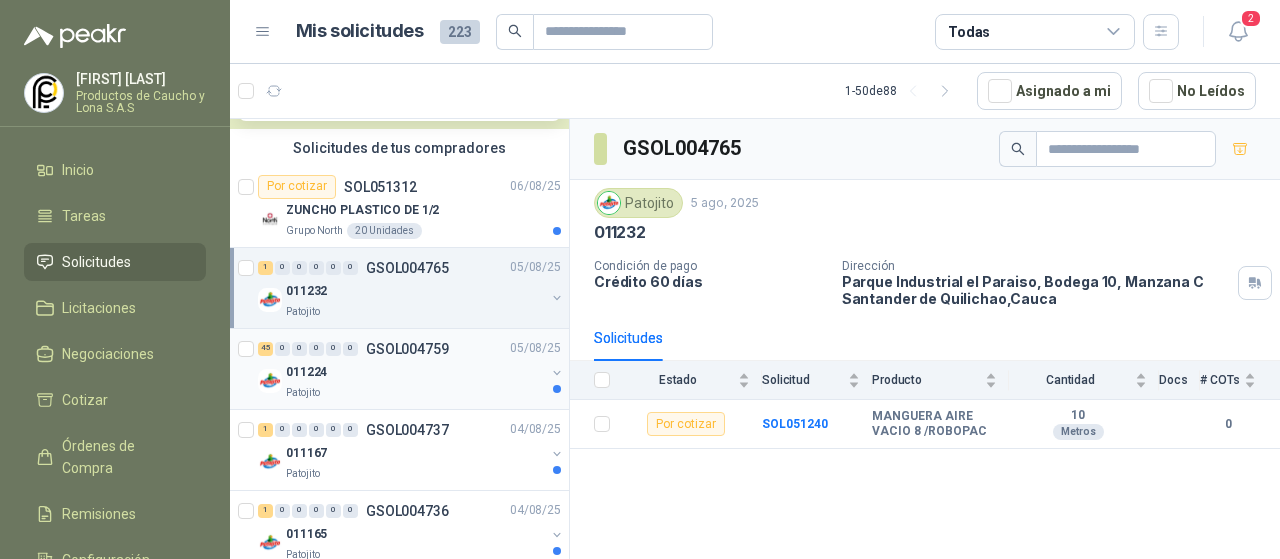 click on "011224" at bounding box center [415, 373] 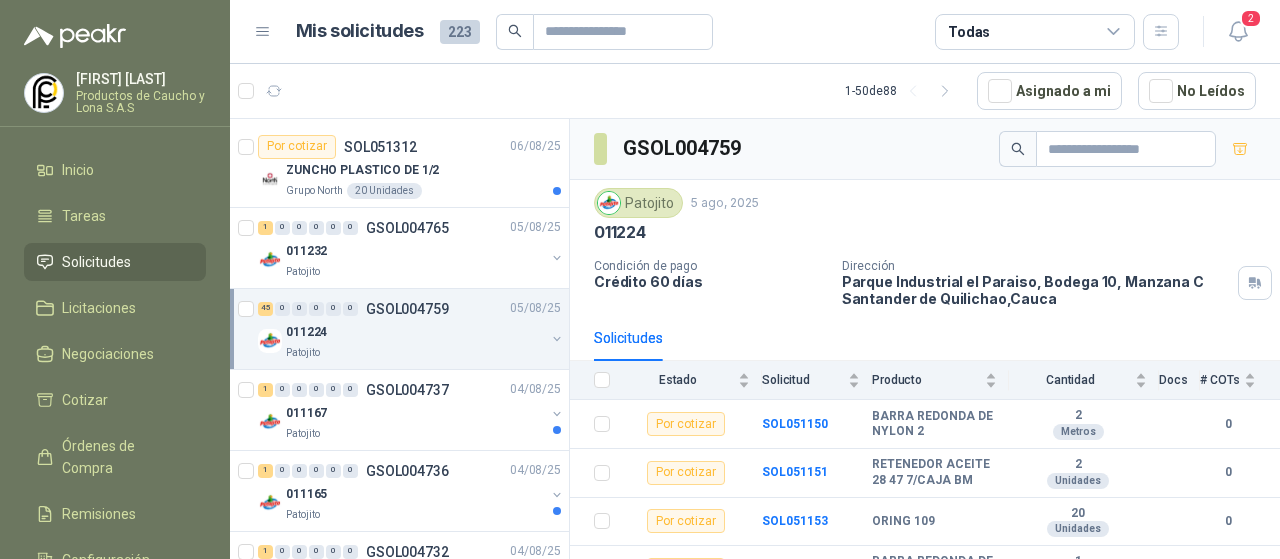 scroll, scrollTop: 560, scrollLeft: 0, axis: vertical 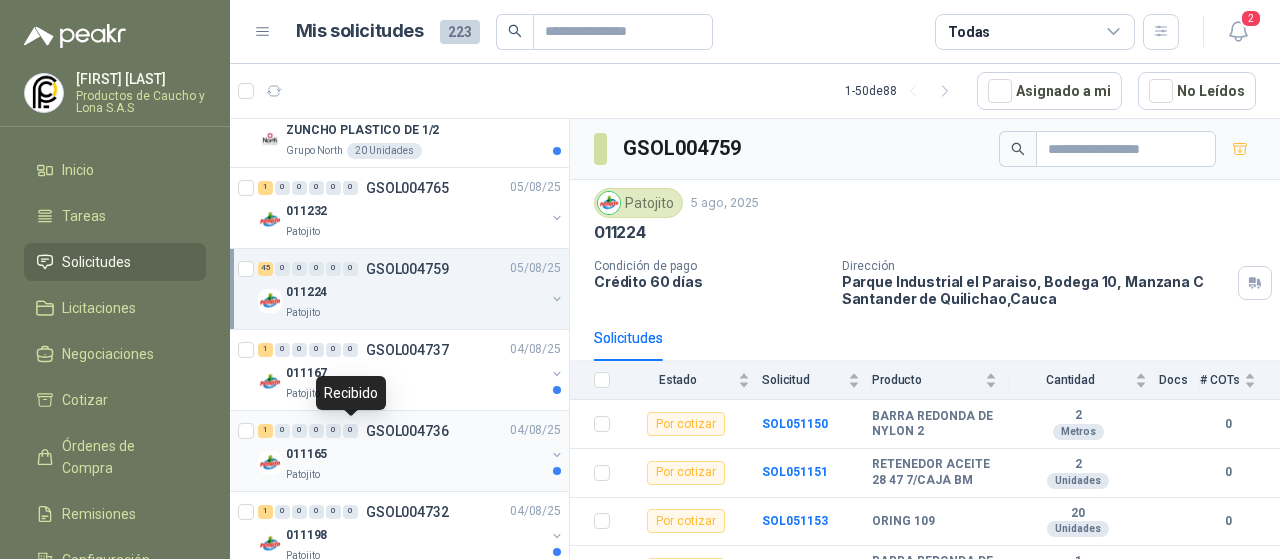 click on "0" at bounding box center [350, 431] 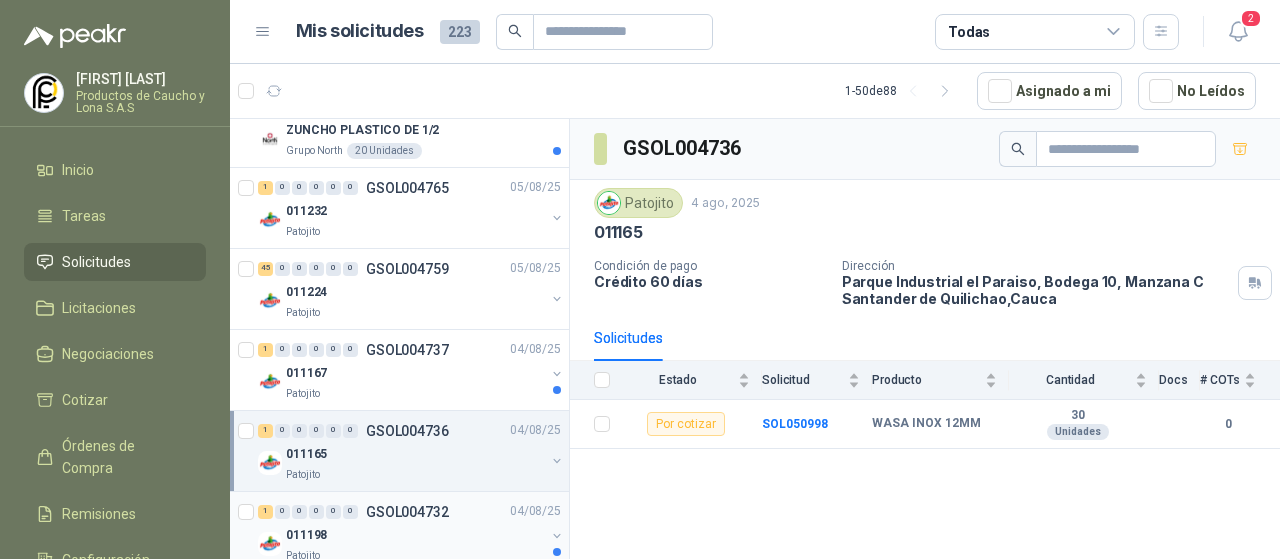 click on "GSOL004732" at bounding box center [407, 512] 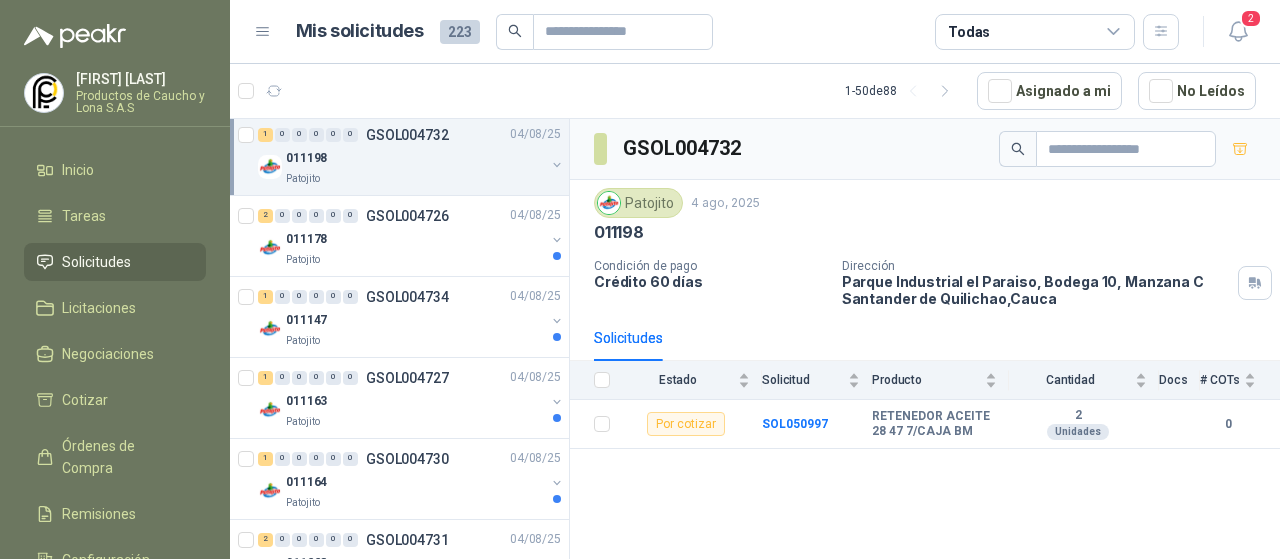 scroll, scrollTop: 1314, scrollLeft: 0, axis: vertical 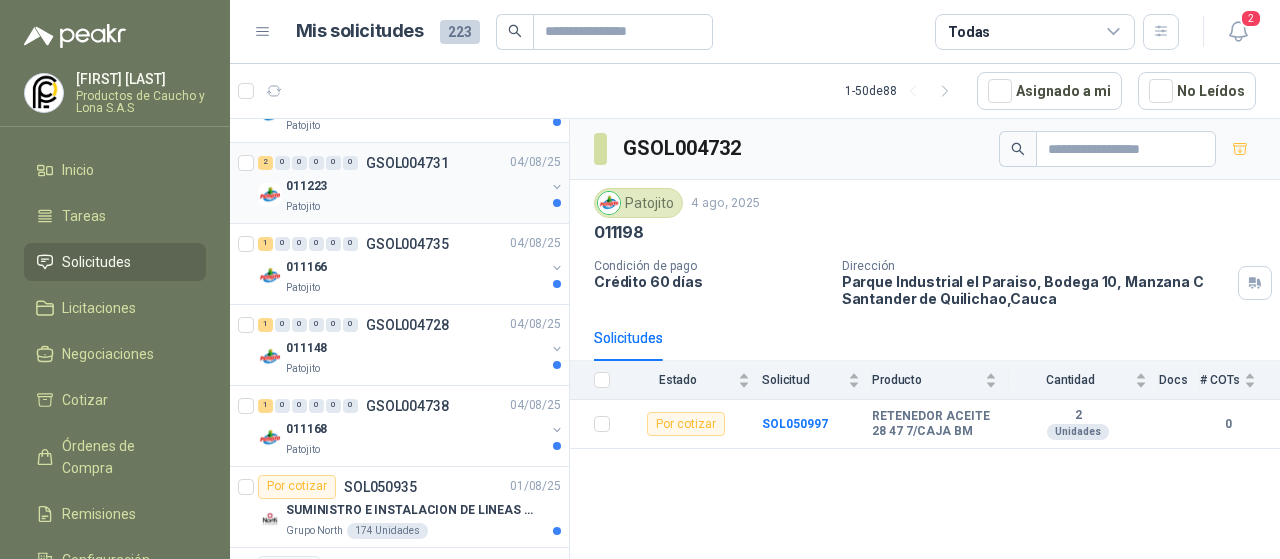 click on "011223" at bounding box center (415, 187) 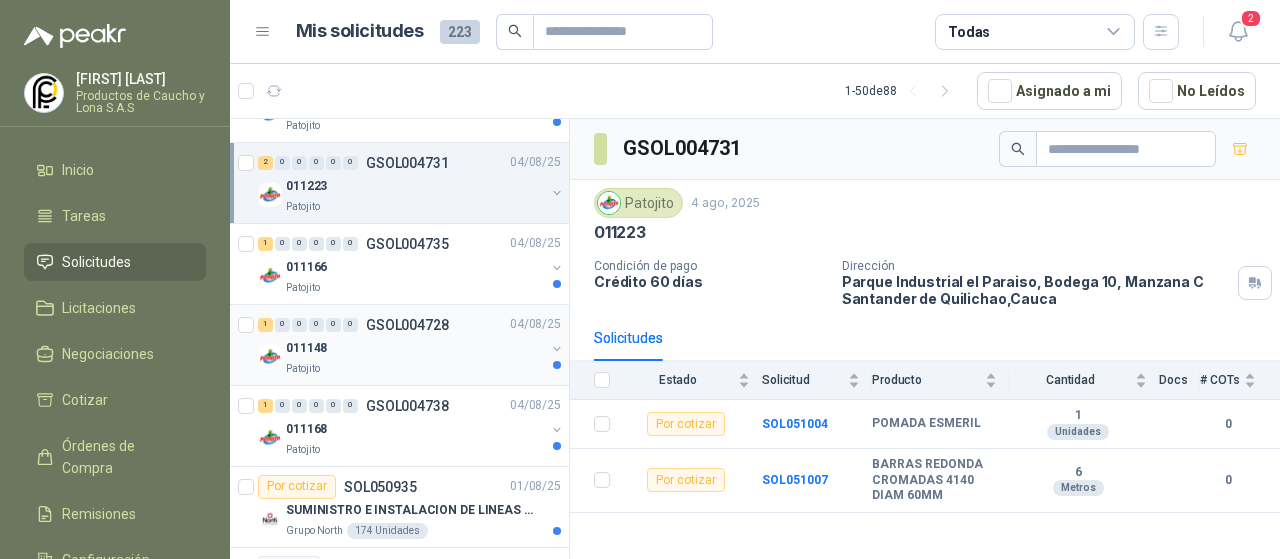 click on "GSOL004728" at bounding box center (407, 325) 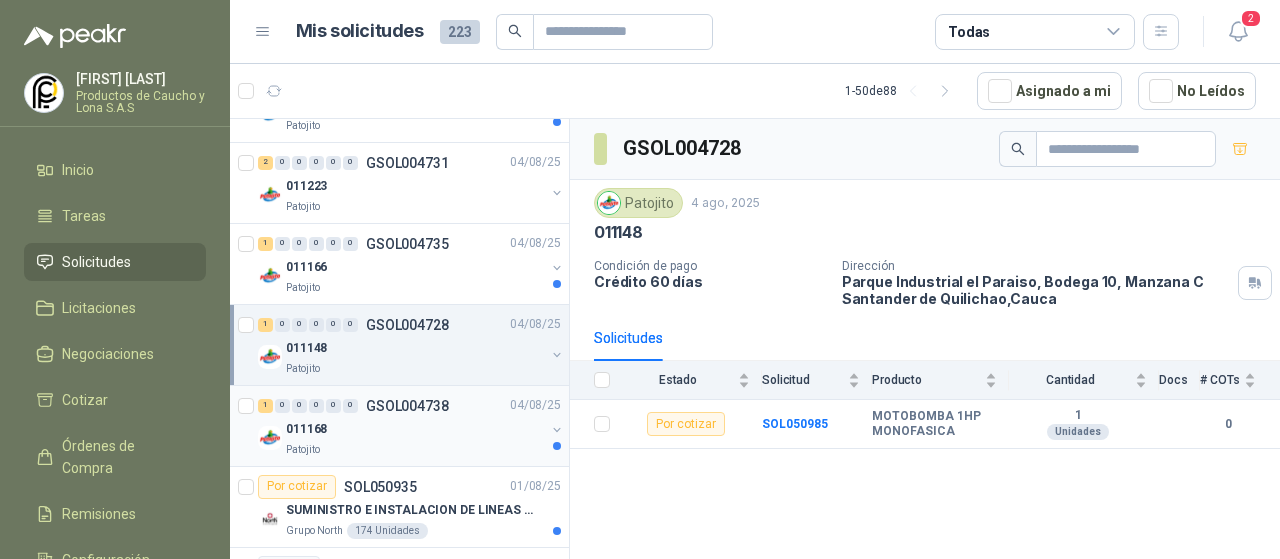 click on "1   0   0   0   0   0   GSOL004738 04/08/25" at bounding box center (411, 406) 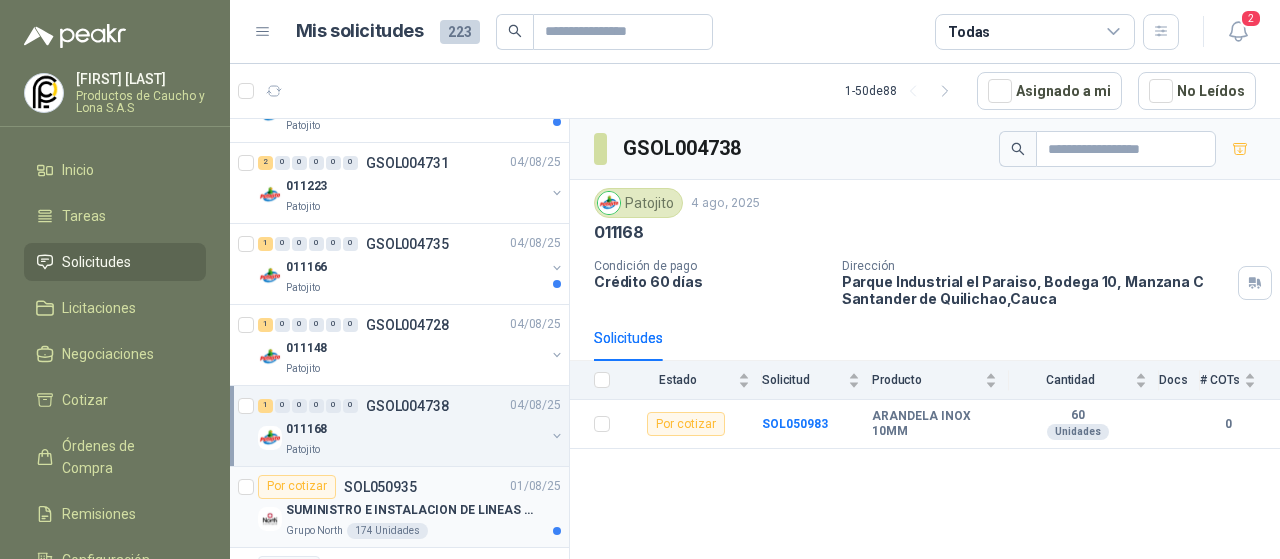 click on "SUMINISTRO E INSTALACION DE LINEAS DE VIDA" at bounding box center [423, 511] 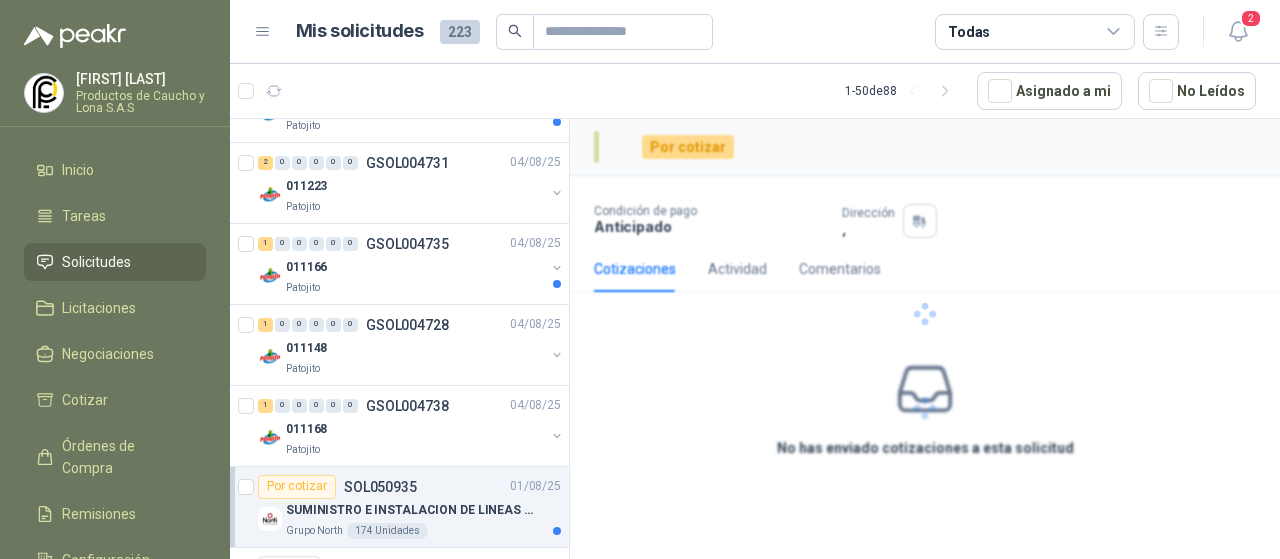 click on "SUMINISTRO E INSTALACION DE LINEAS DE VIDA" at bounding box center (423, 511) 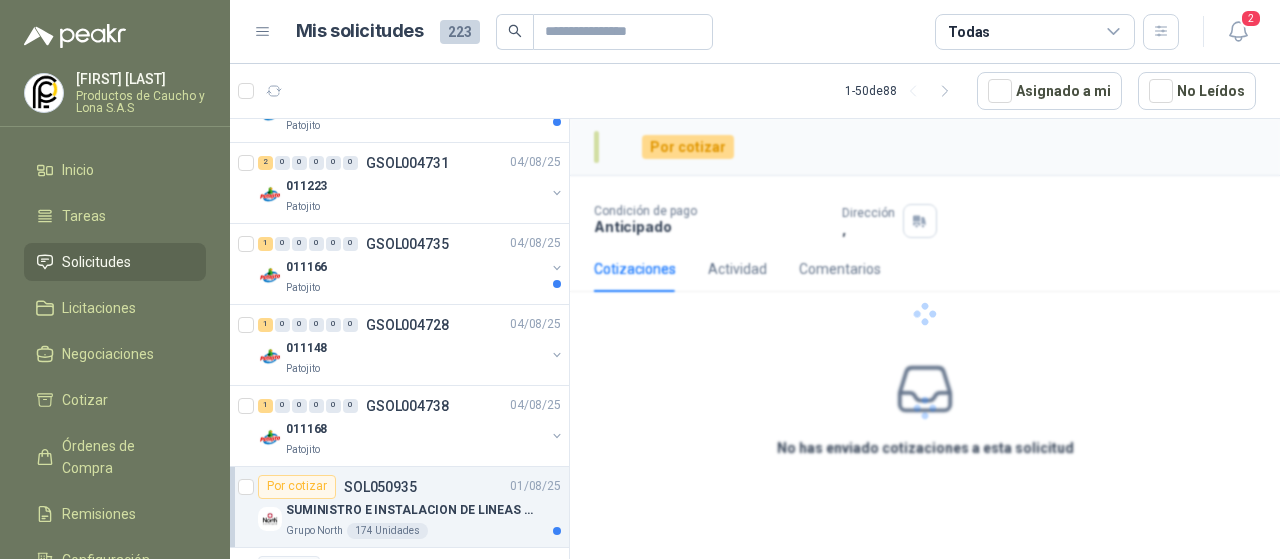 click on "SUMINISTRO E INSTALACION DE LINEAS DE VIDA" at bounding box center (423, 511) 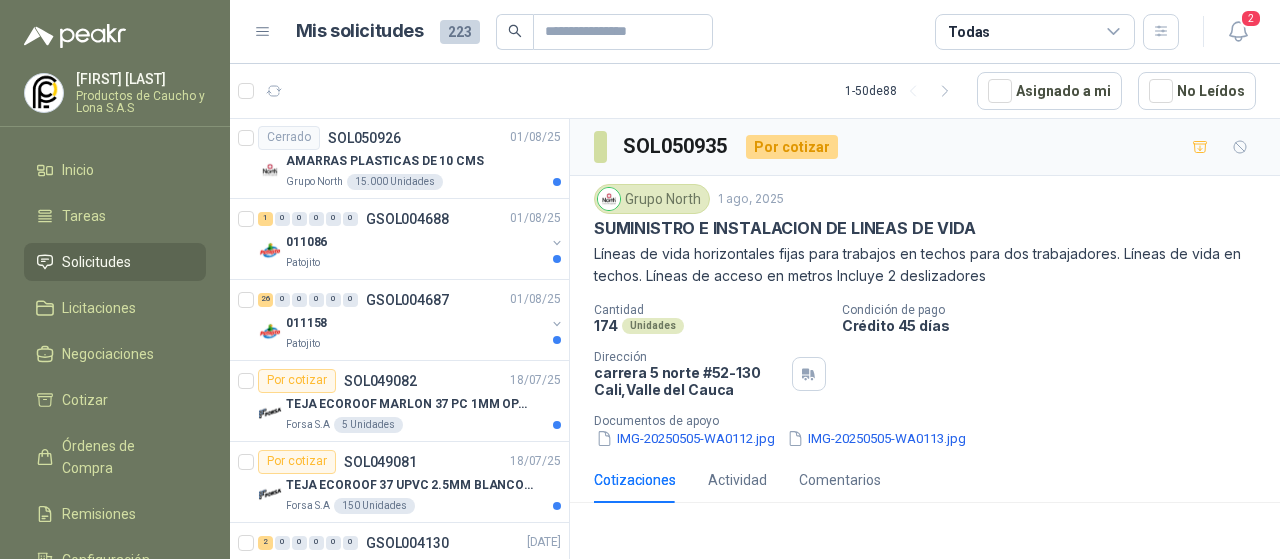 scroll, scrollTop: 1794, scrollLeft: 0, axis: vertical 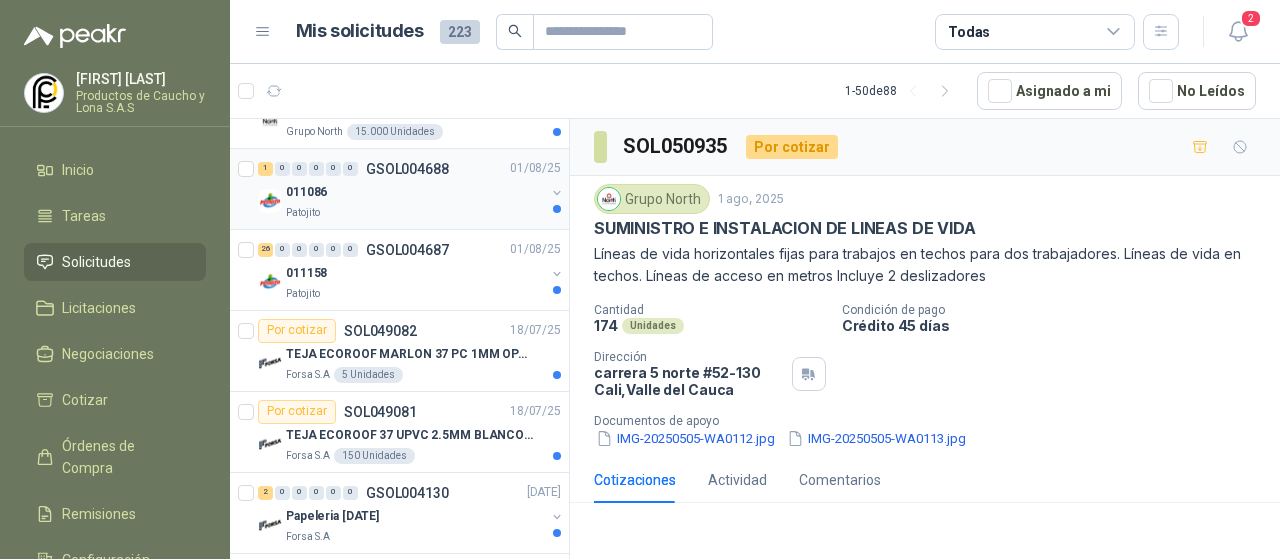 click on "GSOL004688" at bounding box center [407, 169] 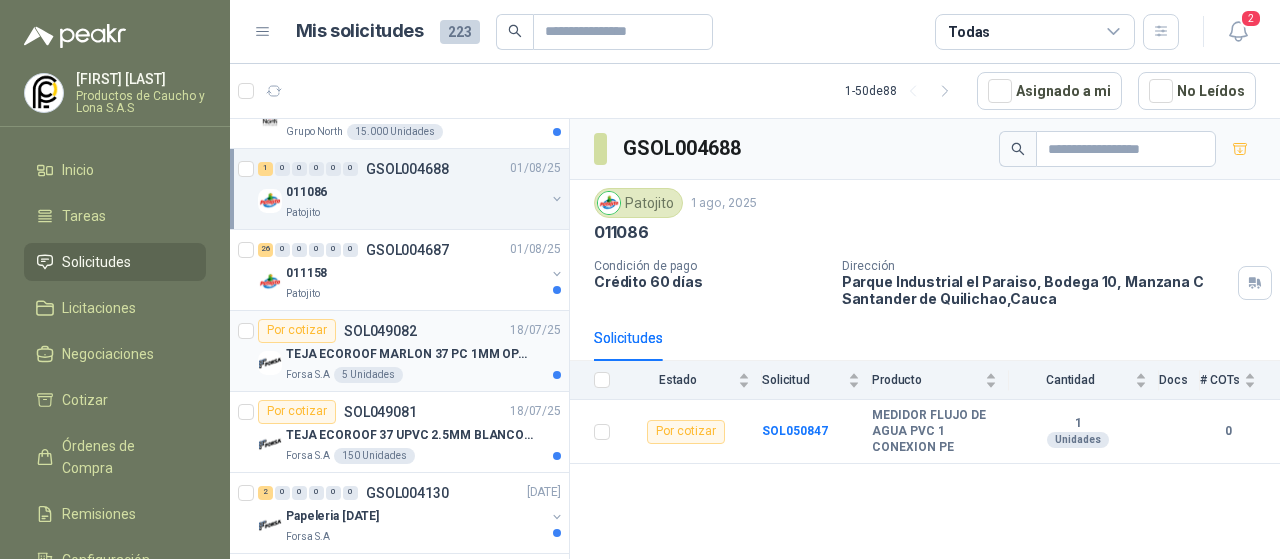 click on "TEJA ECOROOF MARLON 37 PC 1MM OPAL 1.07M X 11.80M BTR" at bounding box center [410, 354] 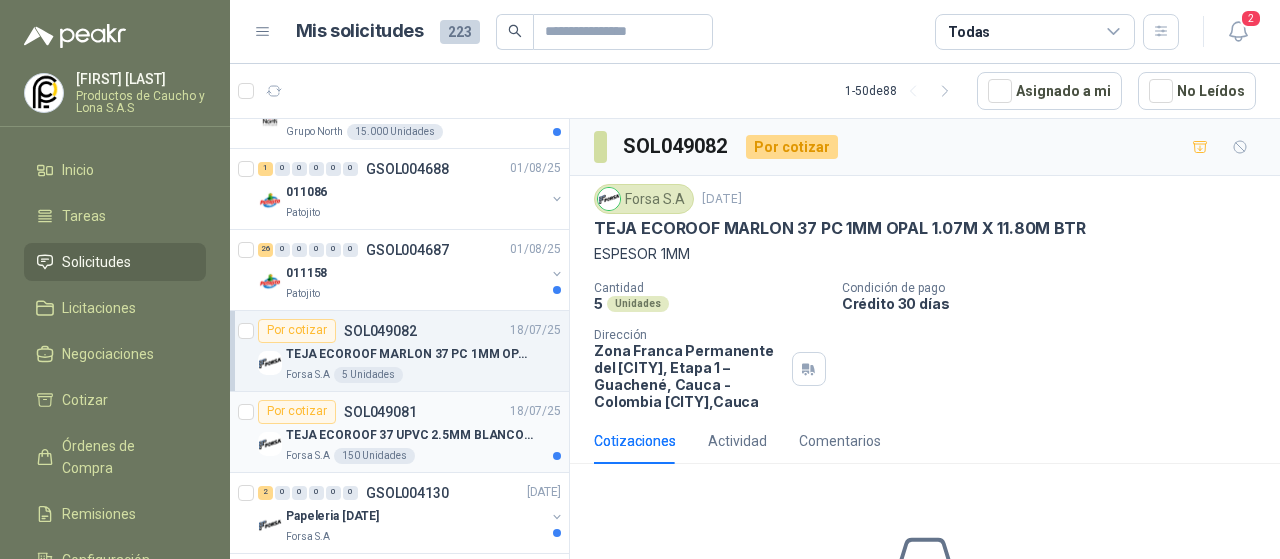 click on "TEJA ECOROOF 37 UPVC 2.5MM BLANCO Ancho: 1.07 Largo: 11.80" at bounding box center [410, 435] 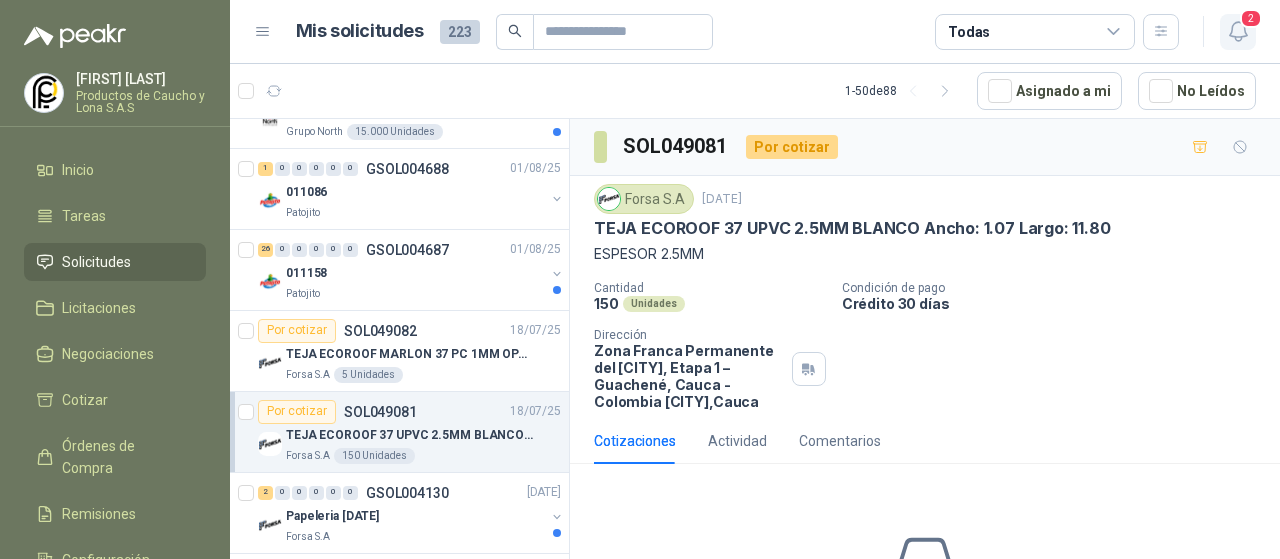 click 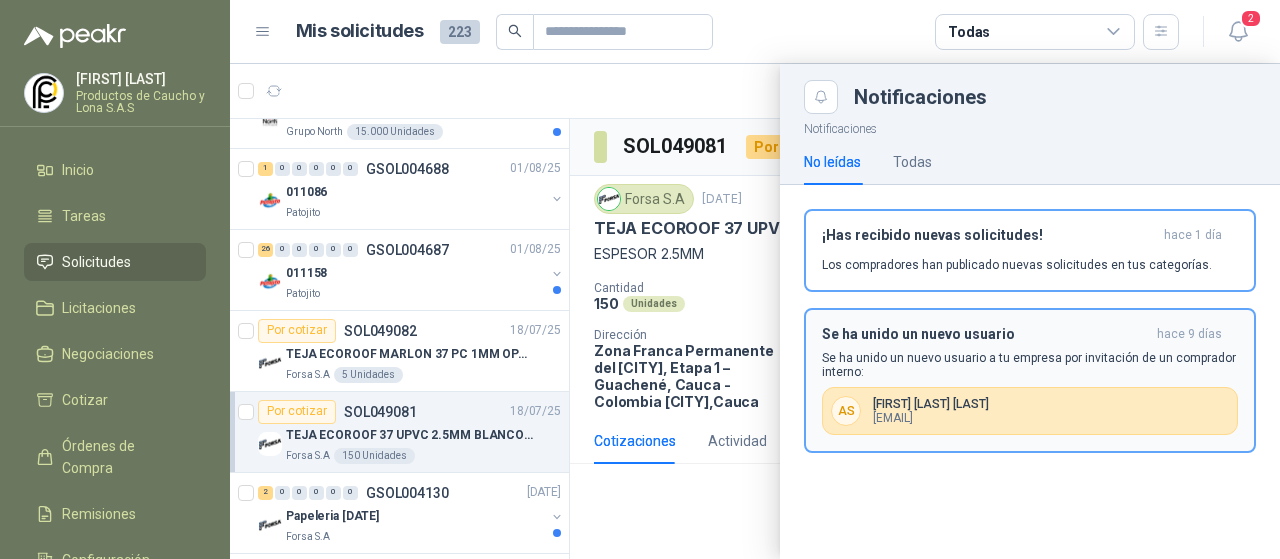 click on "A S [LAST] [LAST] [EMAIL]" at bounding box center (1030, 411) 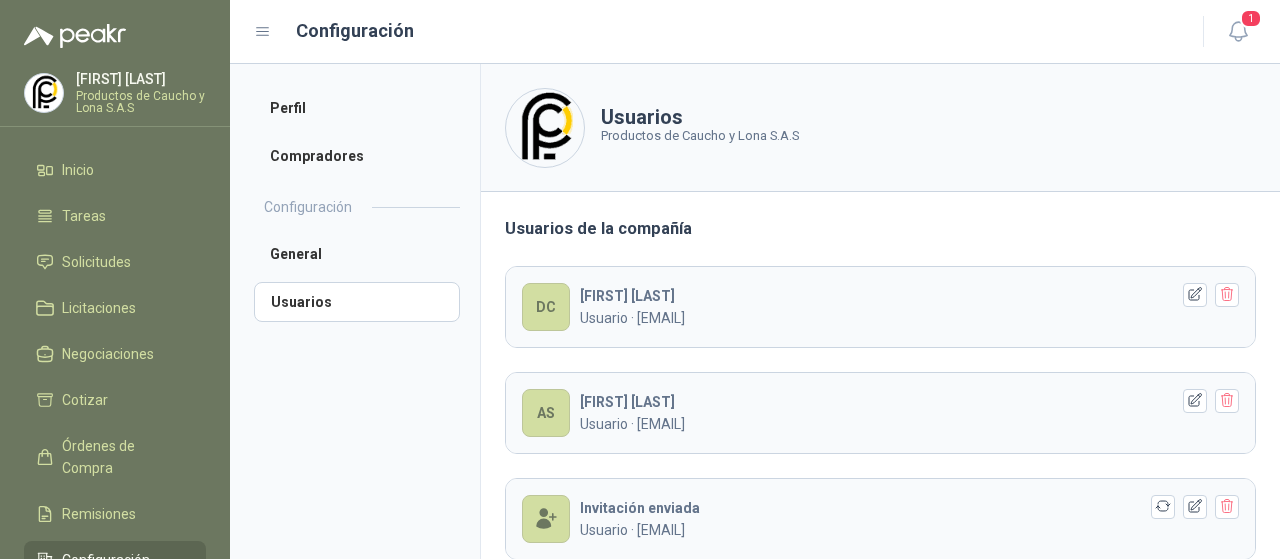 click on "Perfil Compradores Configuración General Usuarios" at bounding box center (355, 311) 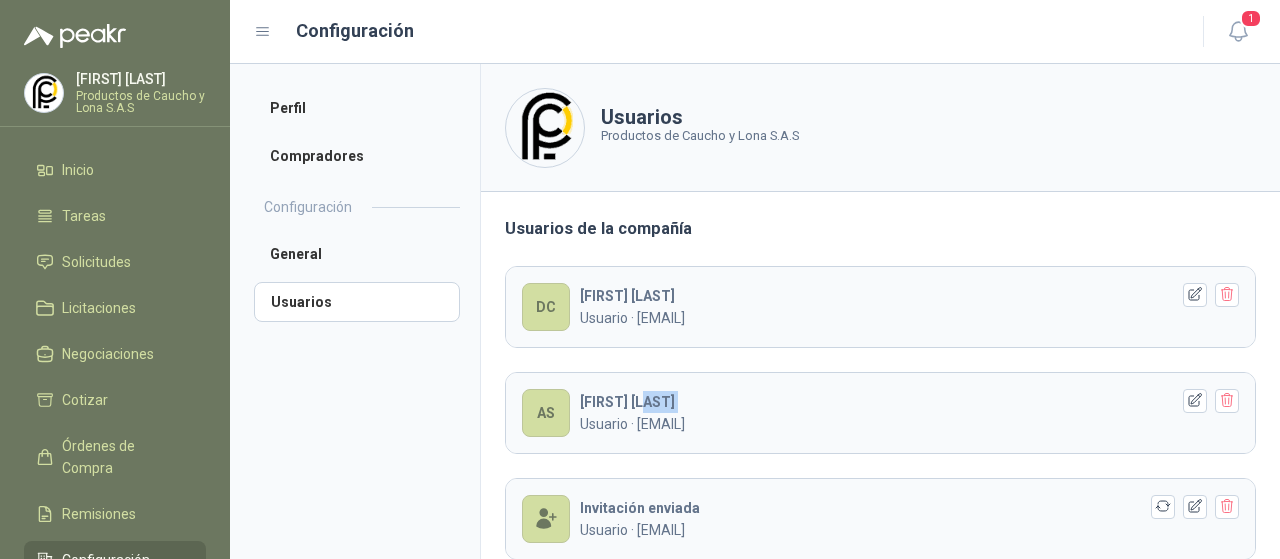 click on "[FIRST] [LAST] Usuario · [EMAIL]" at bounding box center [874, 413] 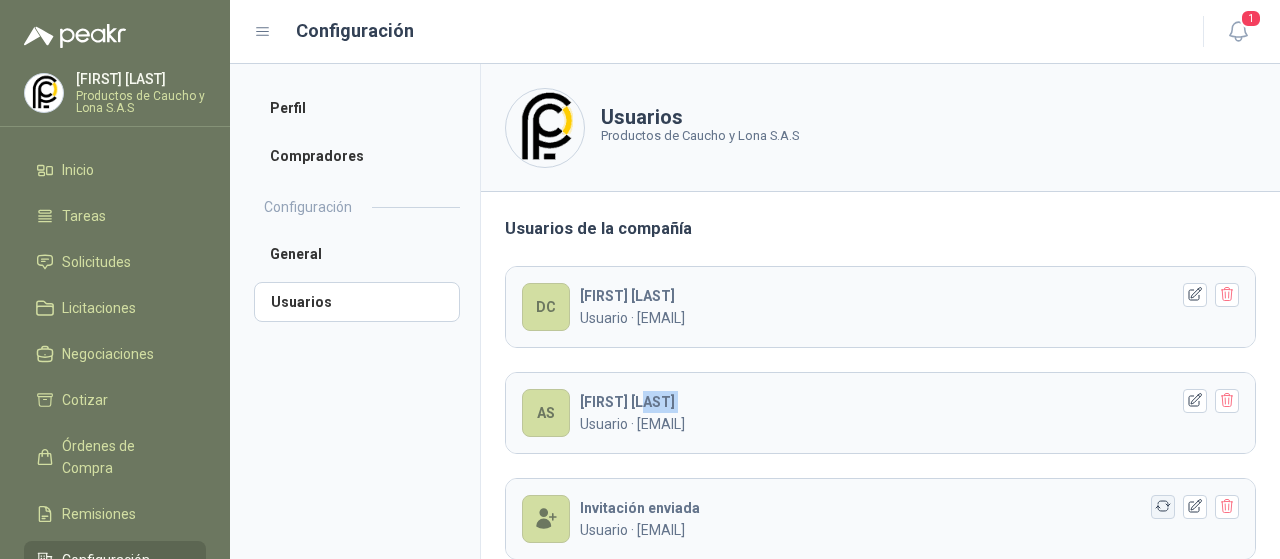 click 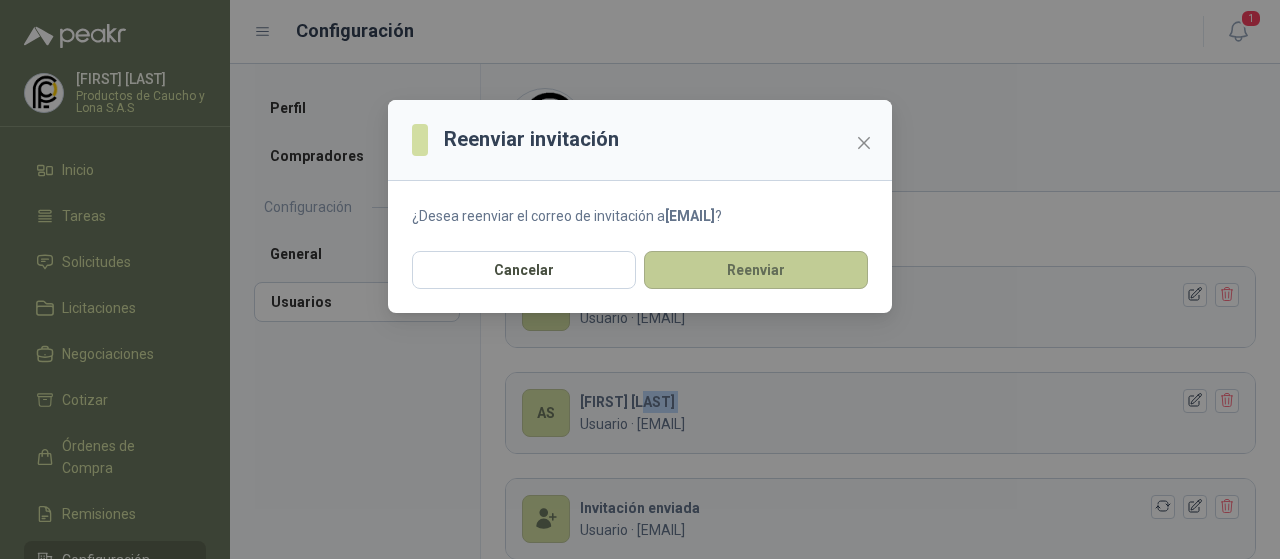 click on "Reenviar" at bounding box center (756, 270) 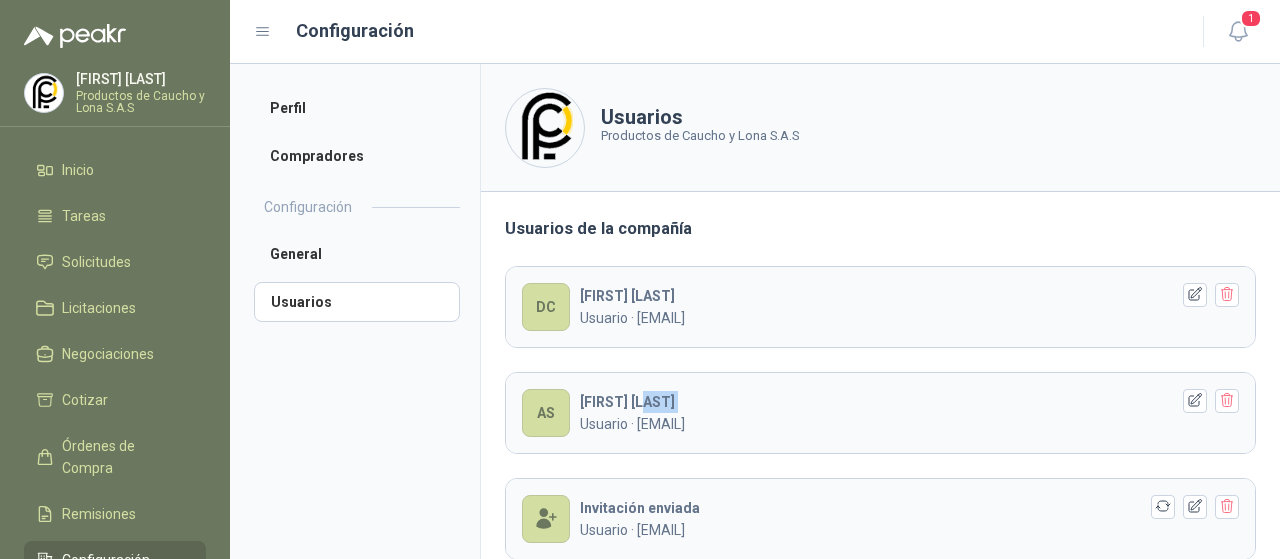 click on "[FIRST] [LAST] Usuario · [EMAIL]" at bounding box center [874, 413] 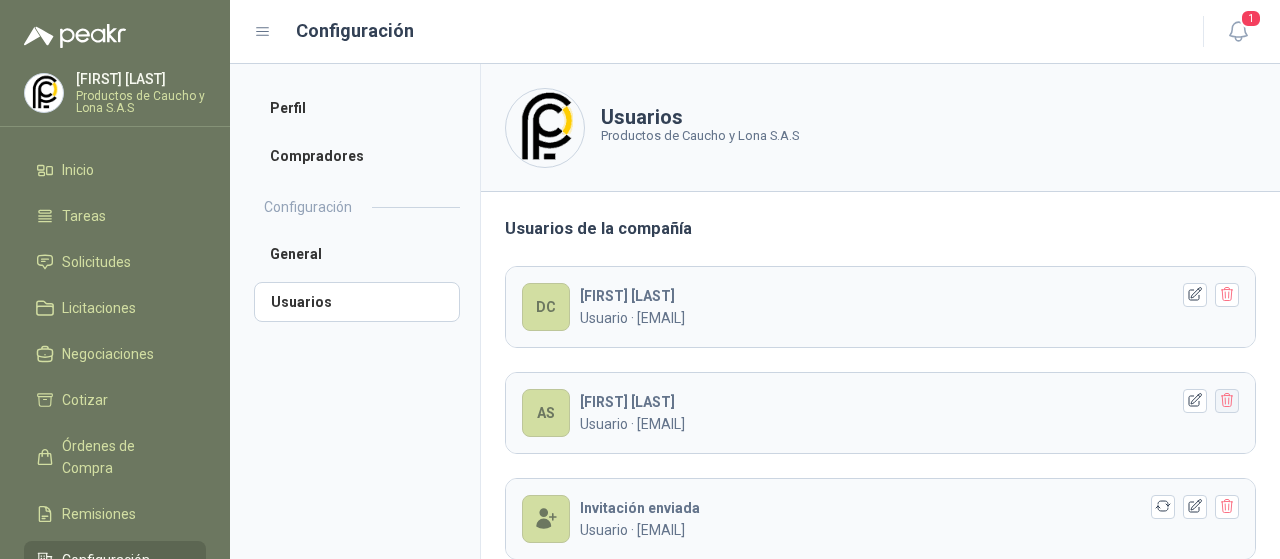 click at bounding box center [1227, 401] 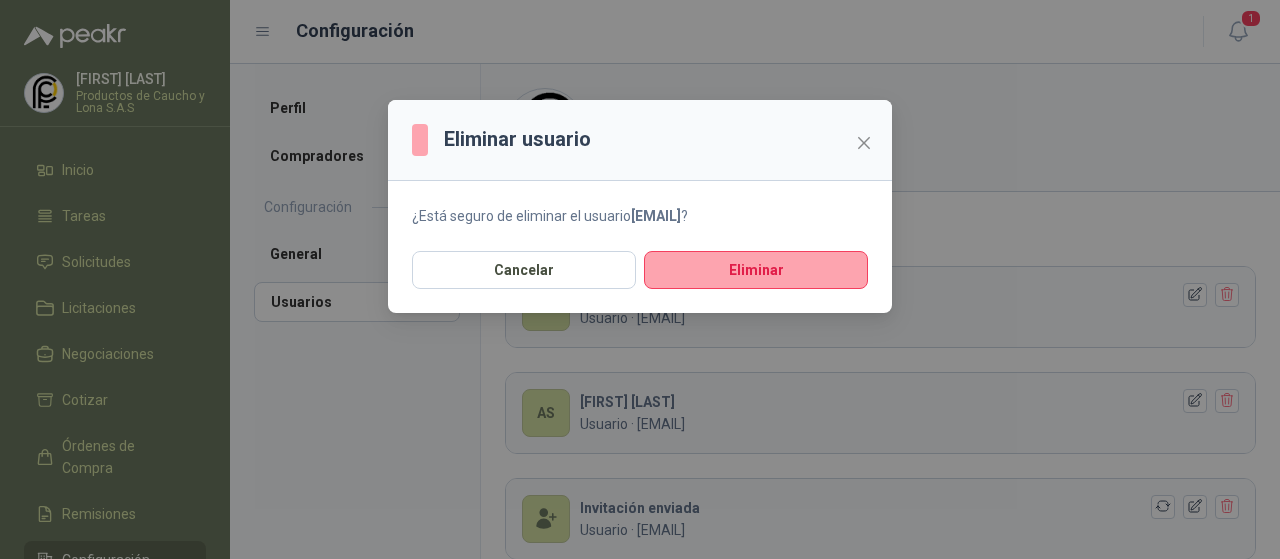 click on "Eliminar usuario ¿Está seguro de eliminar el usuario [EMAIL] ? Cancelar Eliminar" at bounding box center (640, 279) 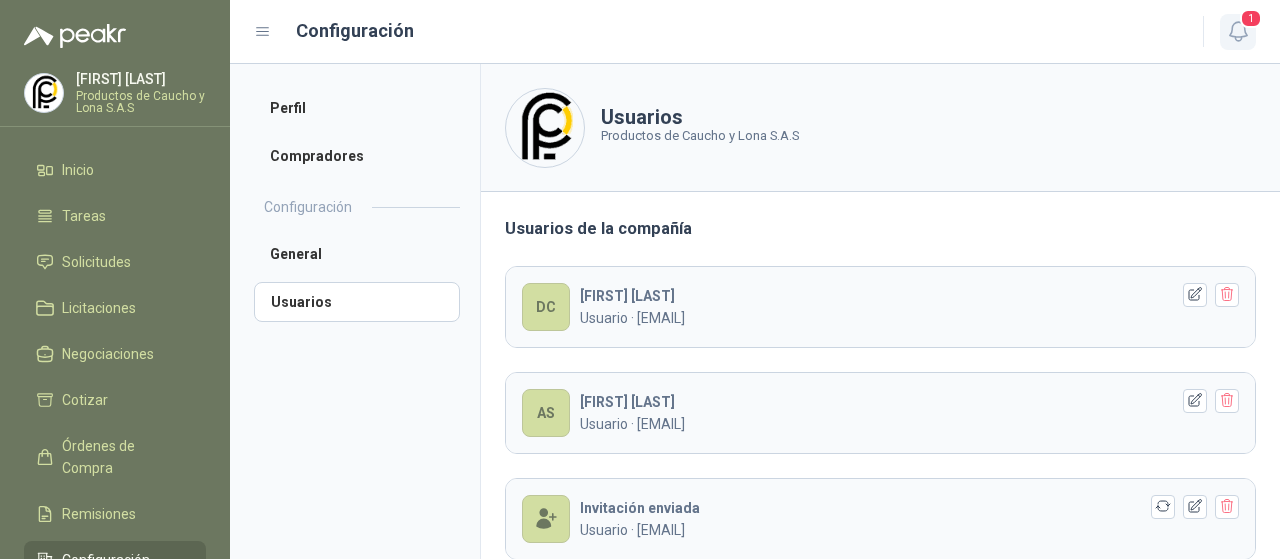 click 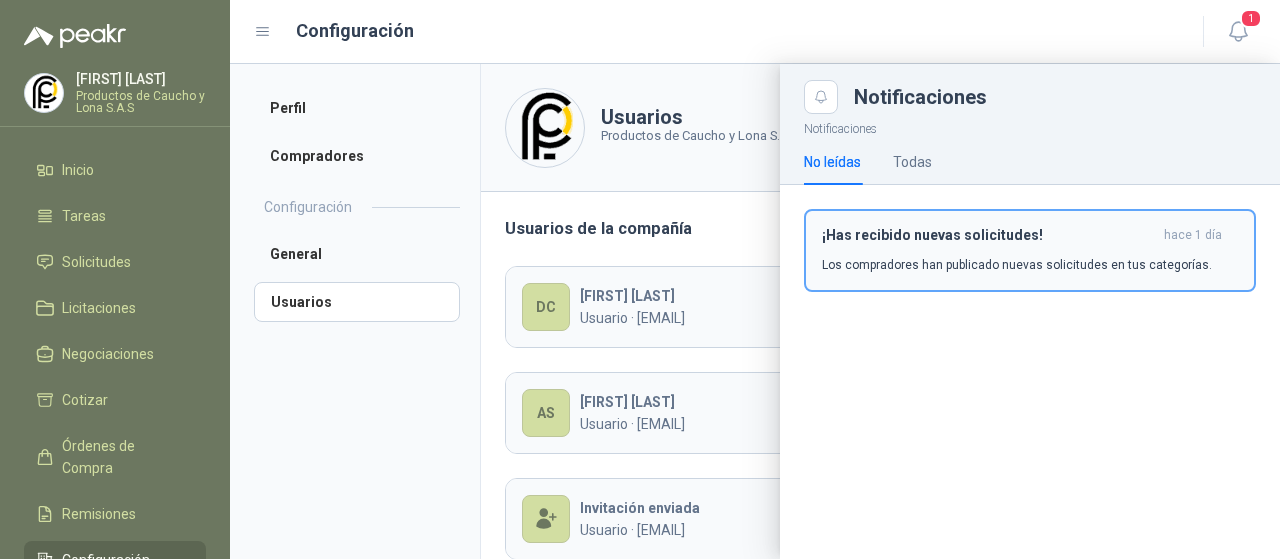 click on "¡Has recibido nuevas solicitudes! hace 1 día   Los compradores han publicado nuevas solicitudes en tus categorías." at bounding box center [1030, 250] 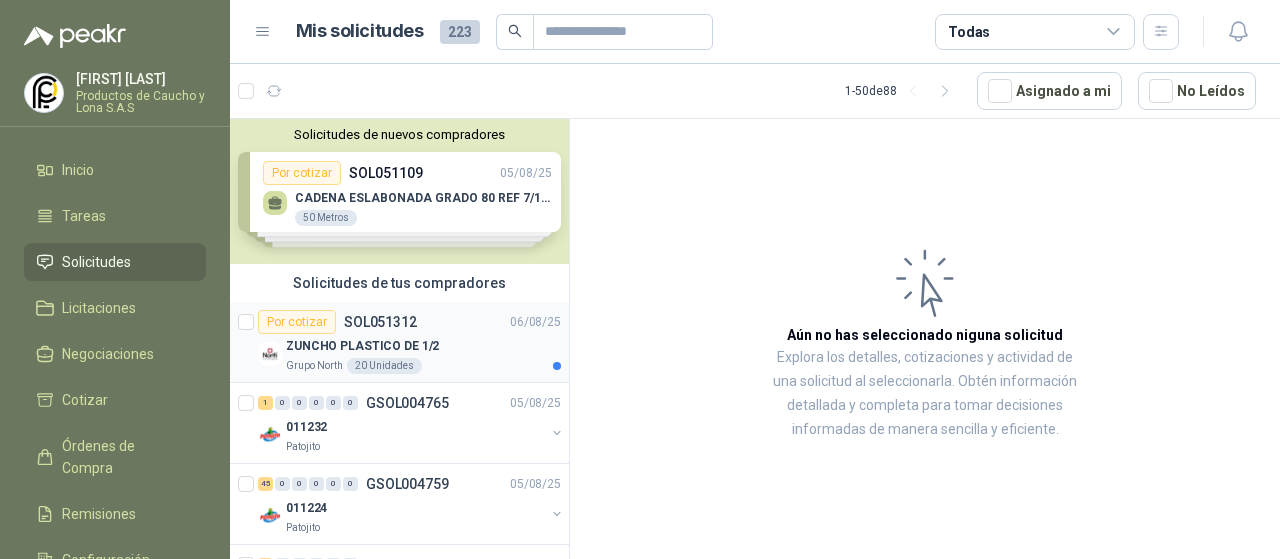 click on "Grupo North 20   Unidades" at bounding box center (423, 366) 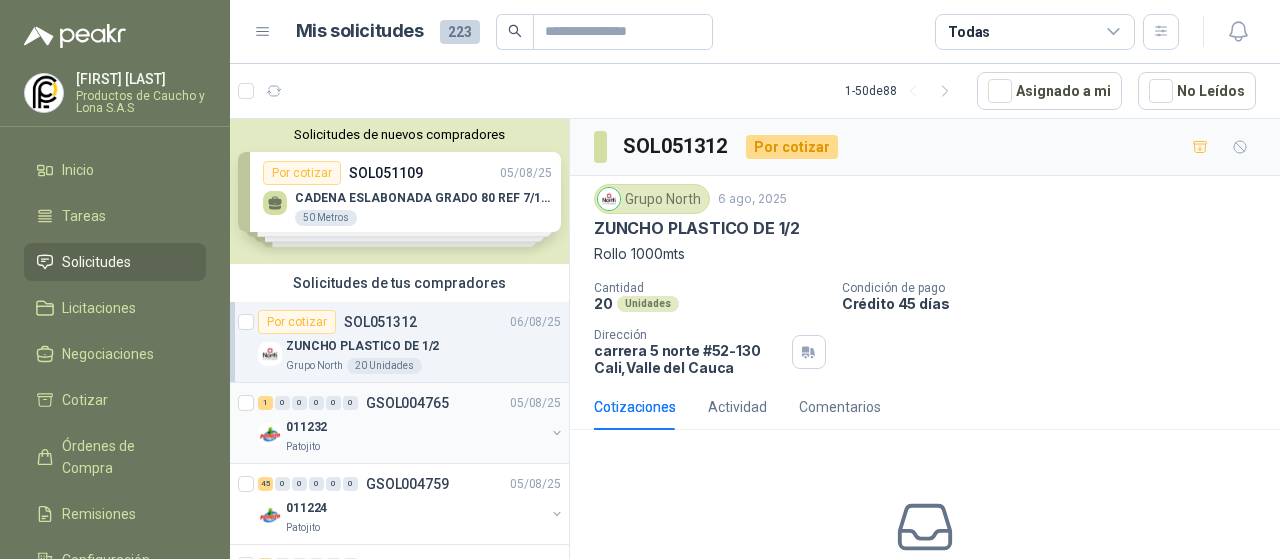 click on "Patojito" at bounding box center [415, 447] 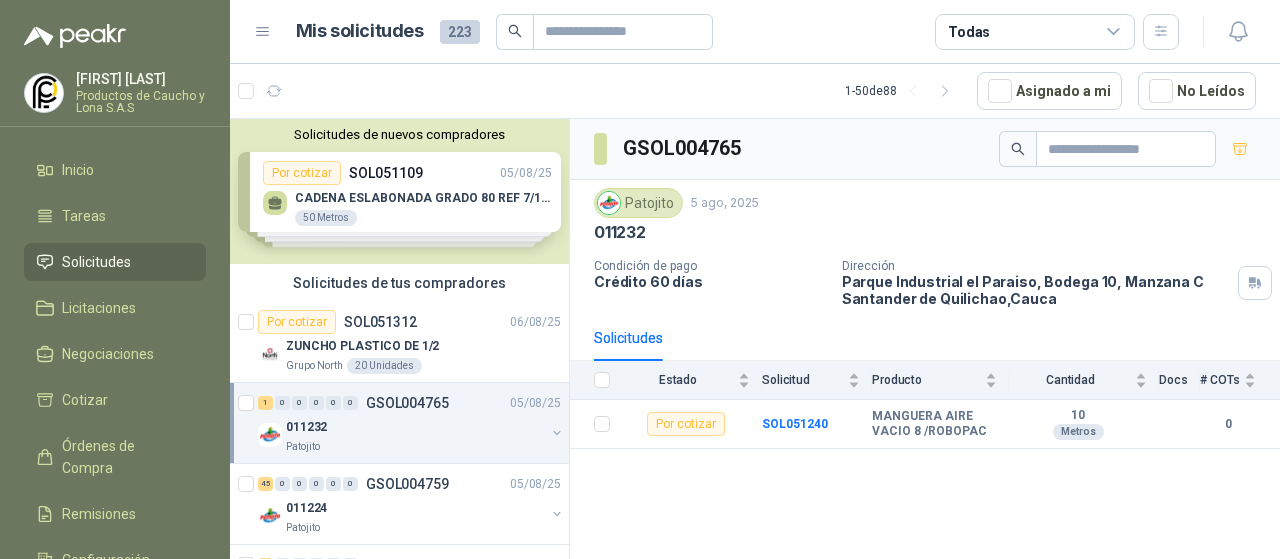click on "Solicitudes de nuevos compradores Por cotizar SOL051109 [DATE] CADENA ESLABONADA GRADO 80 REF 7/16" 50 Metros Por cotizar SOL051075 [DATE] LAMINA INOXIDABLE 6 MM X 4 X 8 1 UND  Por cotizar SOL051067 [DATE] SOLDADURA WELDCON 53 1/8 630 UND  Por cotizar SOL051044 [DATE] CORREA D-104 OBTIBEL 8 UND  ¿Quieres recibir cientos de solicitudes de compra como estas todos los días? Agenda una reunión" at bounding box center (399, 191) 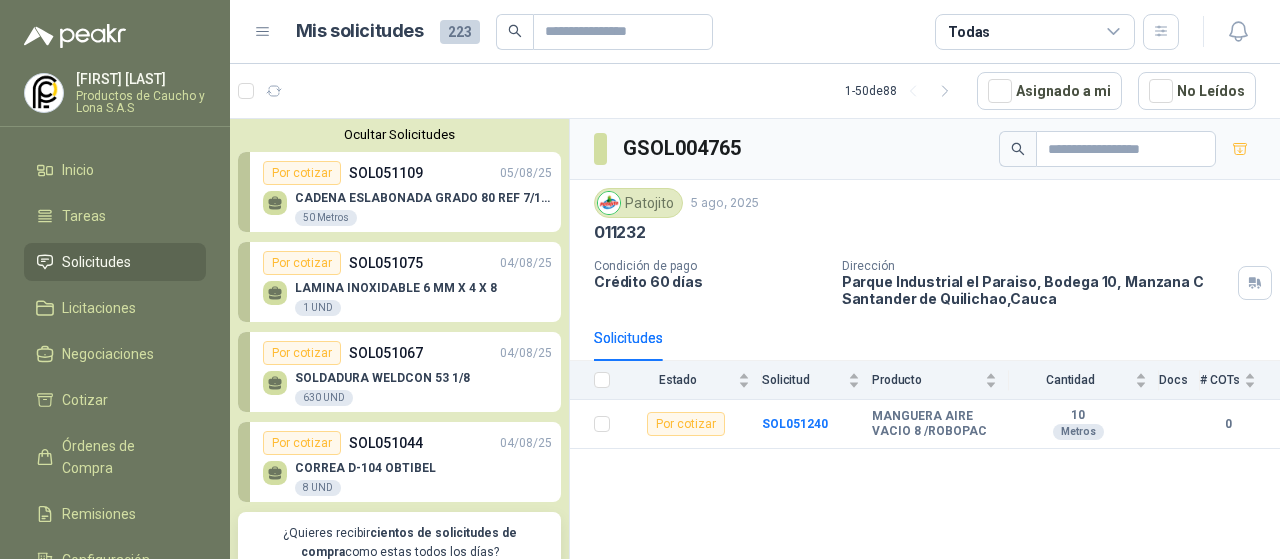 click on "SOL051075" at bounding box center [386, 263] 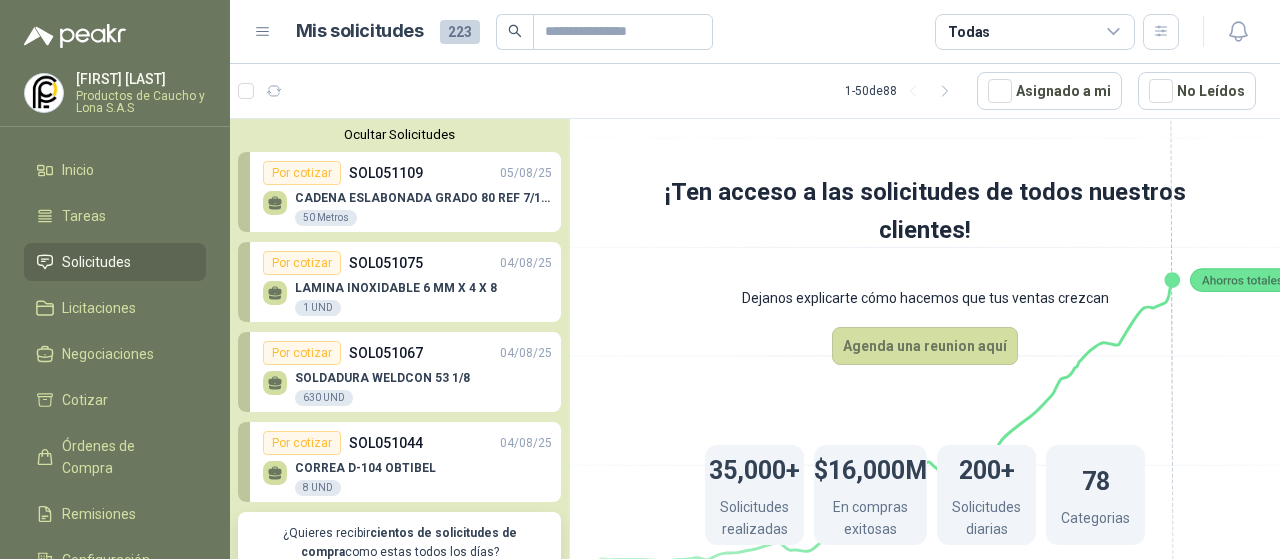 click on "SOL051075" at bounding box center (386, 263) 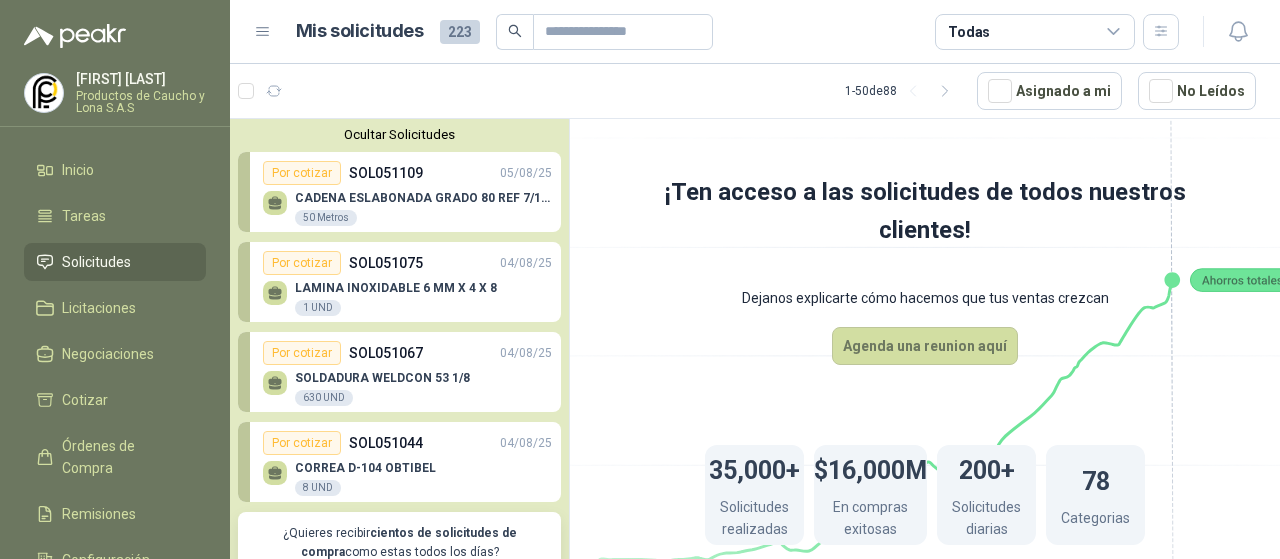 drag, startPoint x: 316, startPoint y: 447, endPoint x: 348, endPoint y: 397, distance: 59.36329 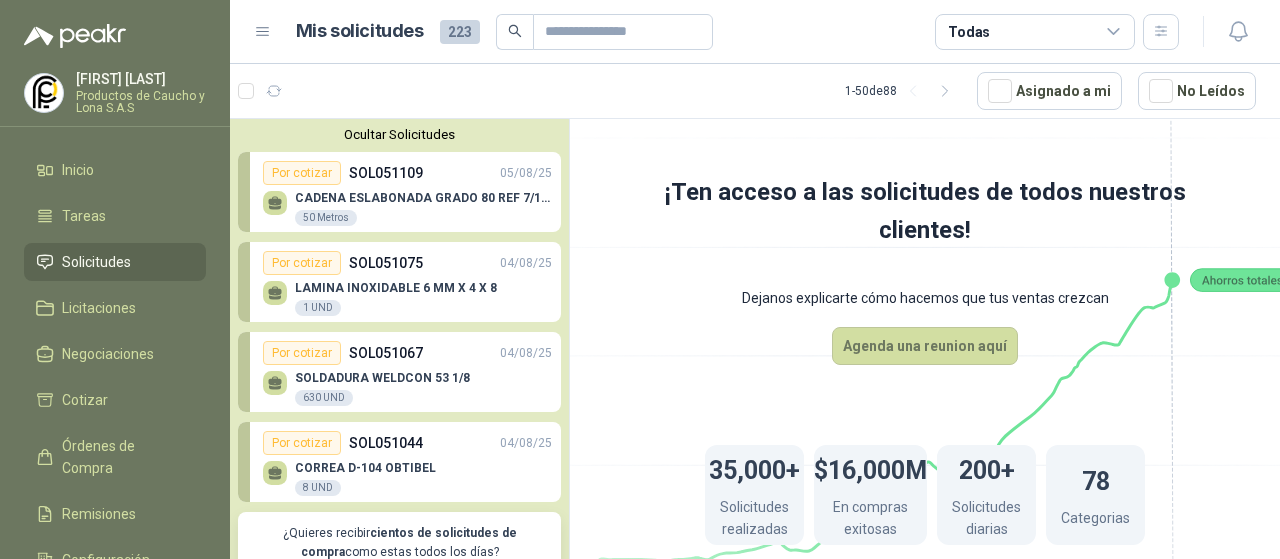 click on "SOL051044" at bounding box center [386, 443] 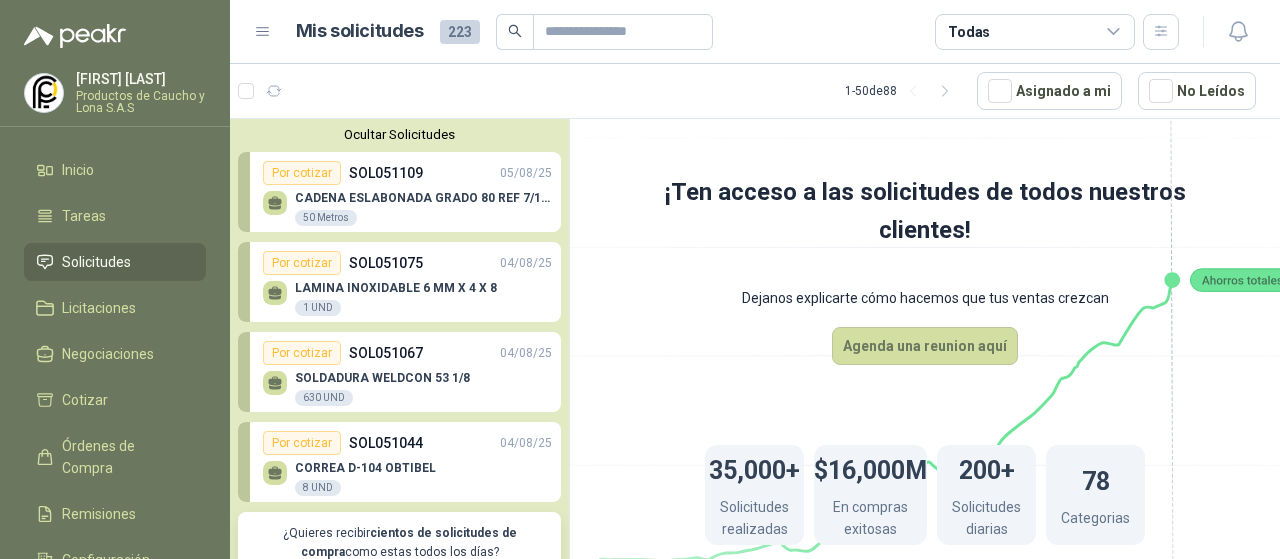 click on "cientos de solicitudes de compra" at bounding box center (409, 542) 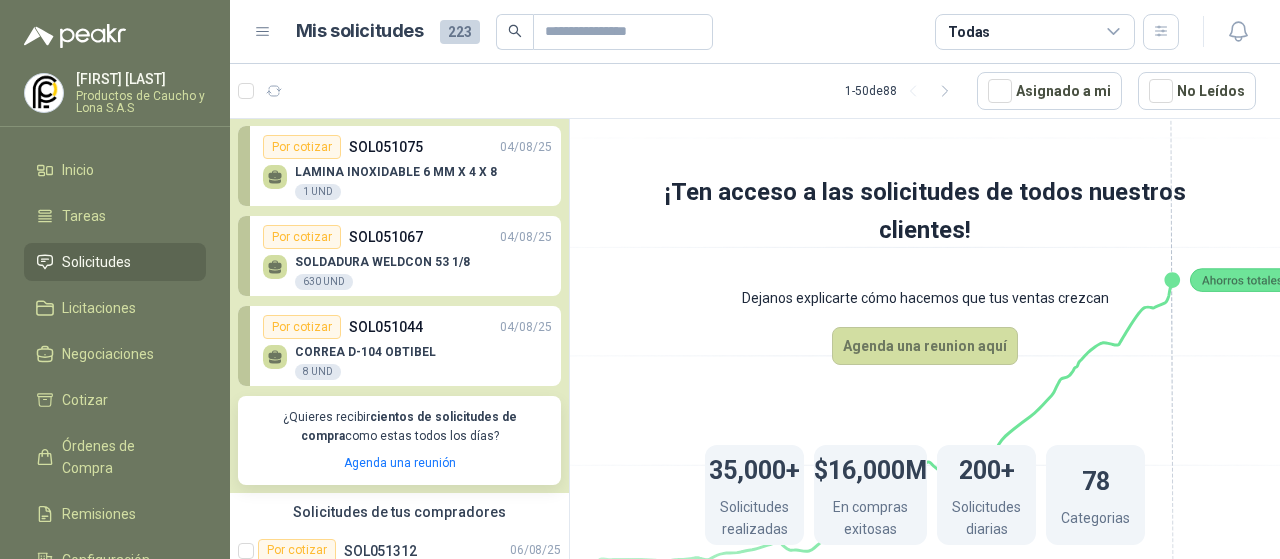 scroll, scrollTop: 120, scrollLeft: 0, axis: vertical 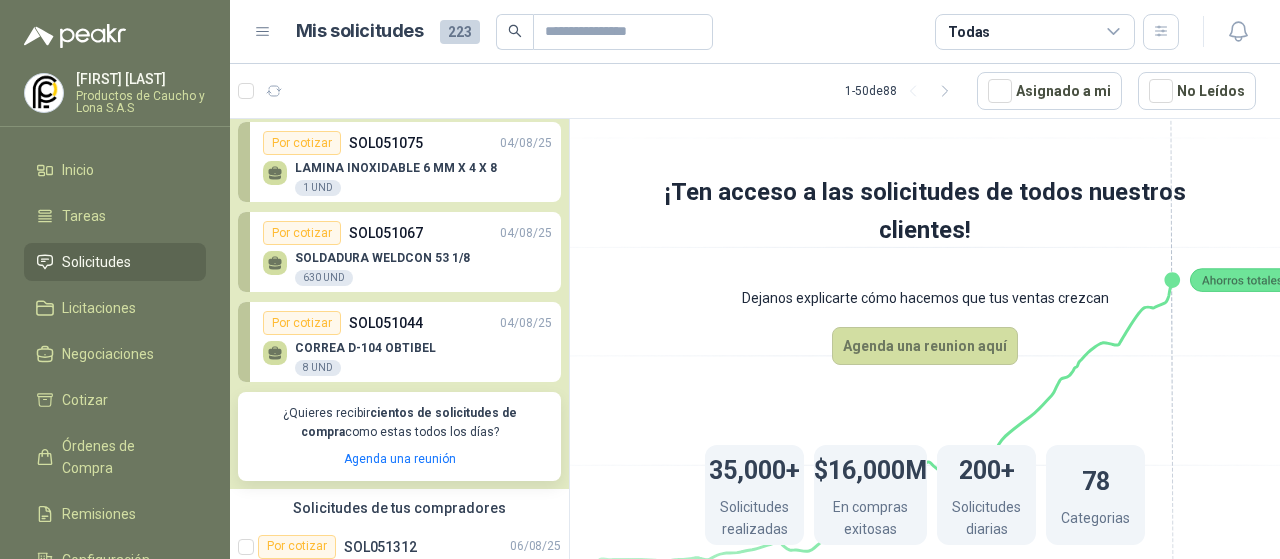 click on "cientos de solicitudes de compra" at bounding box center (409, 422) 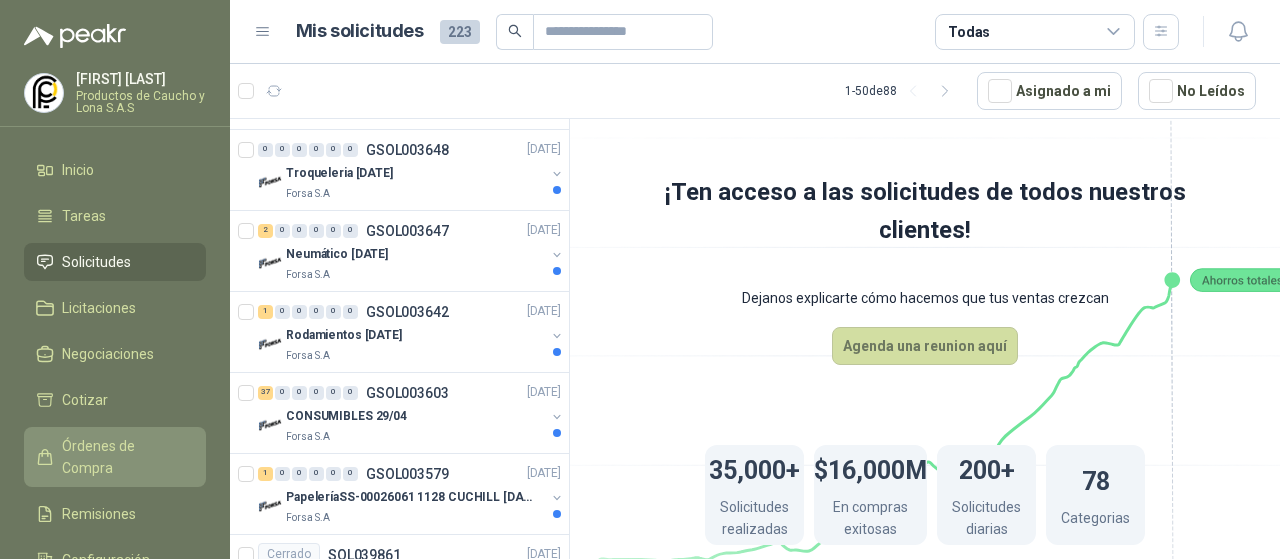 scroll, scrollTop: 4158, scrollLeft: 0, axis: vertical 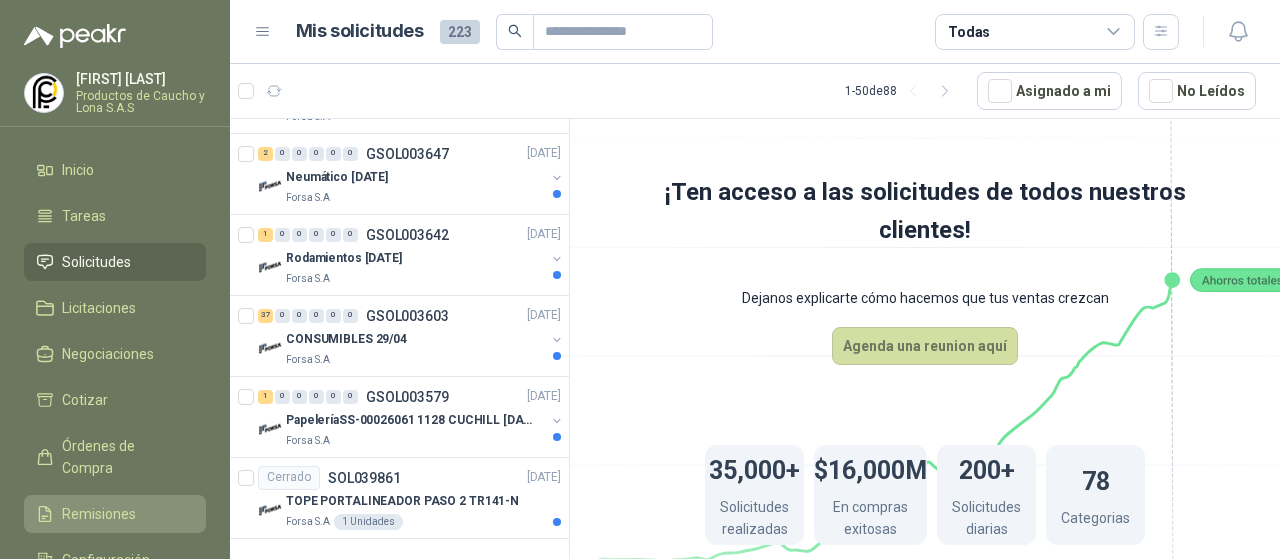 click 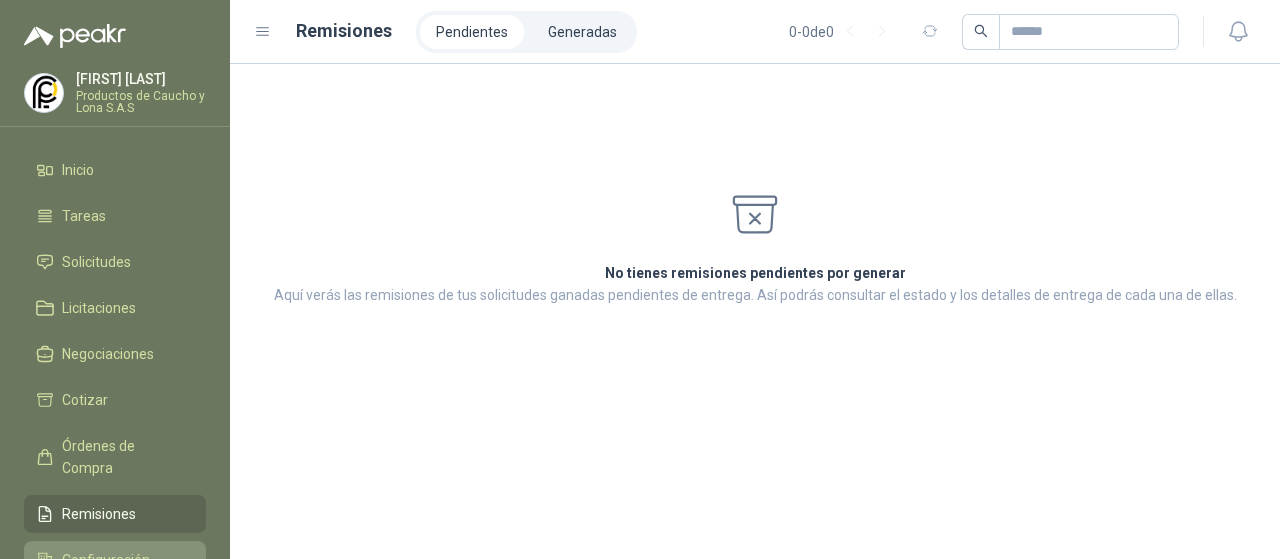 click on "Configuración" at bounding box center [115, 560] 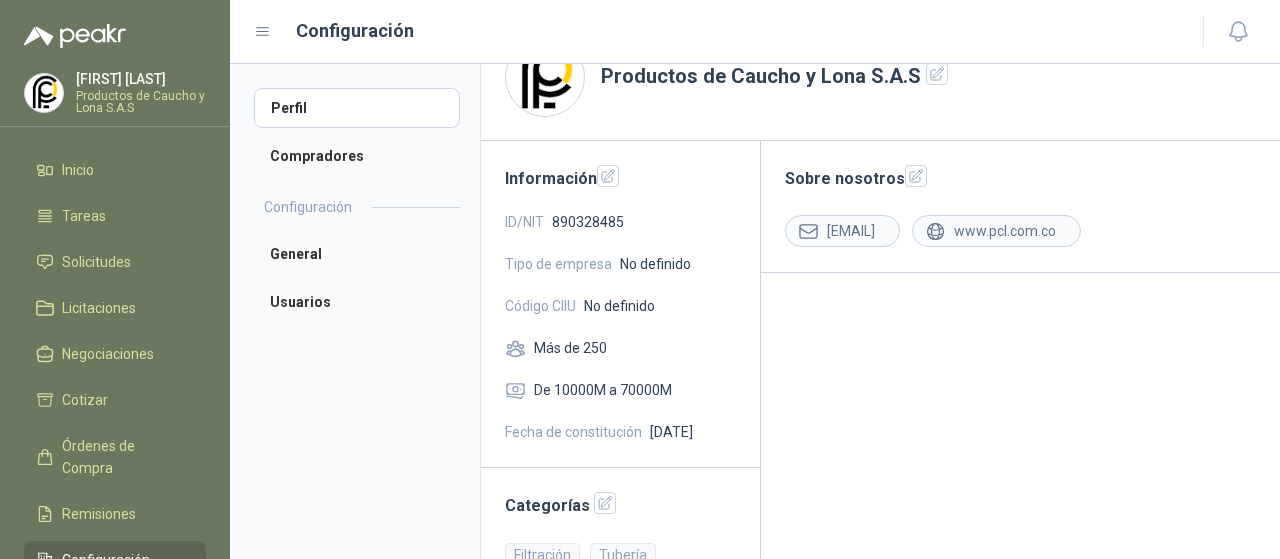 scroll, scrollTop: 0, scrollLeft: 0, axis: both 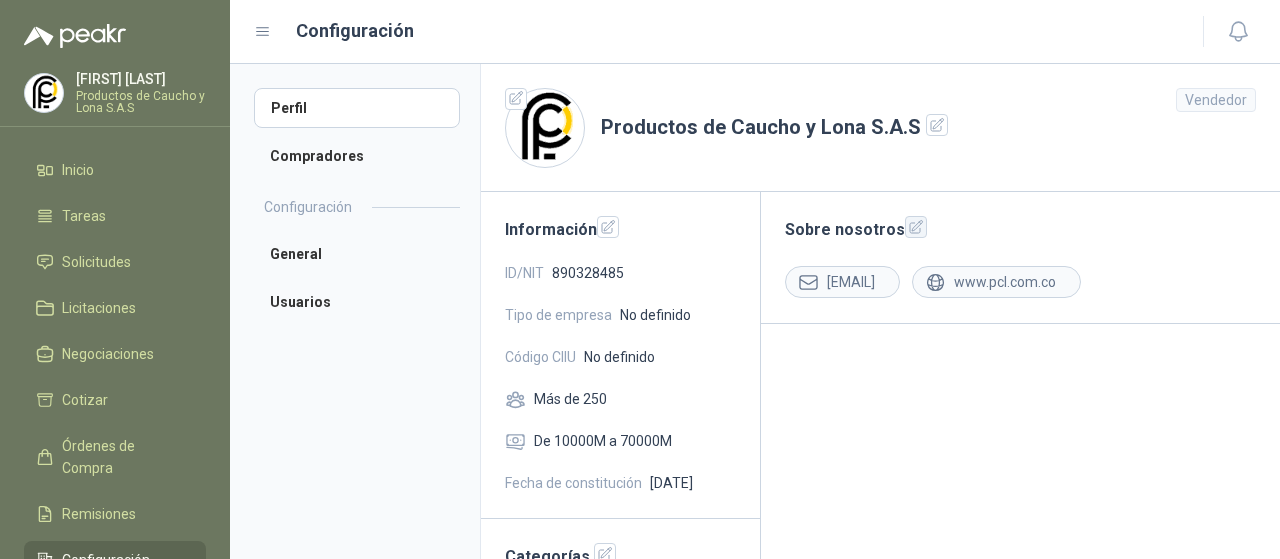 click 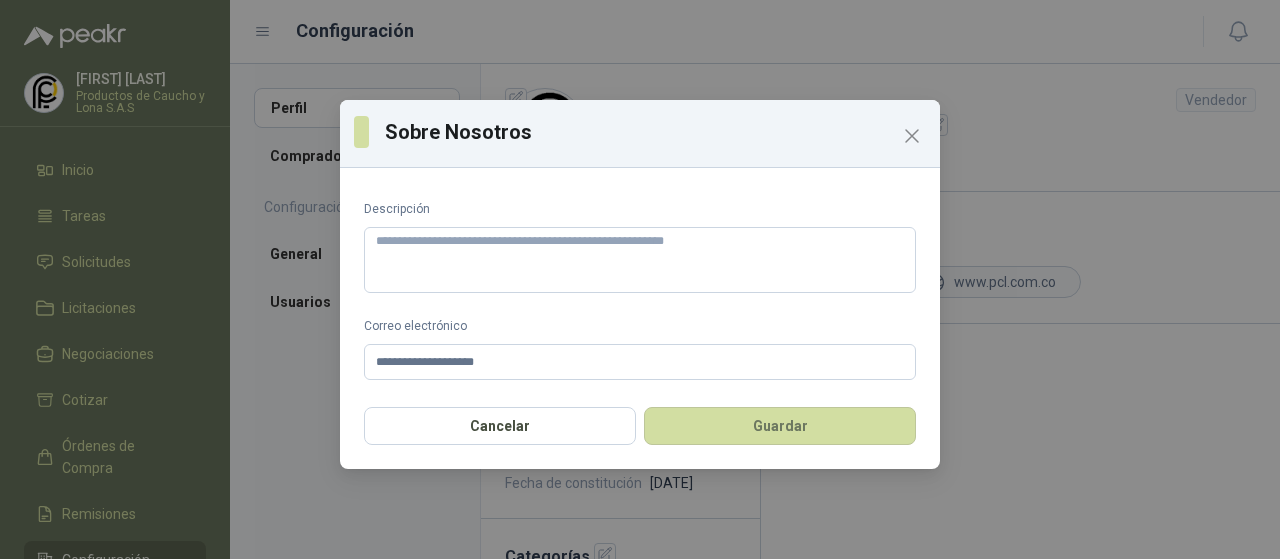click on "**********" at bounding box center [640, 333] 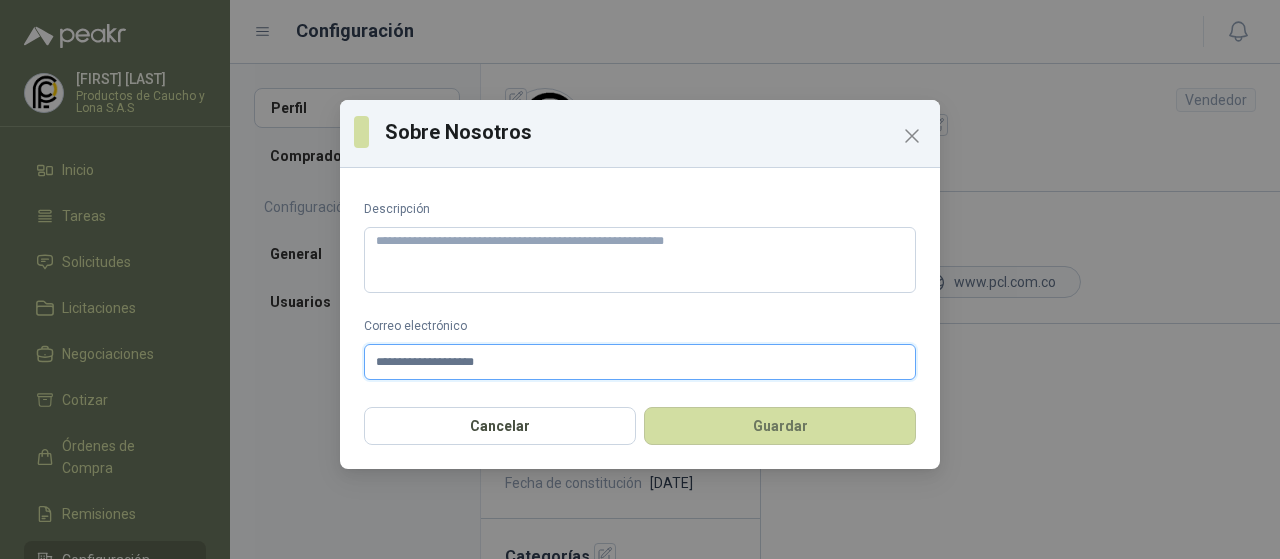 click on "**********" at bounding box center (640, 362) 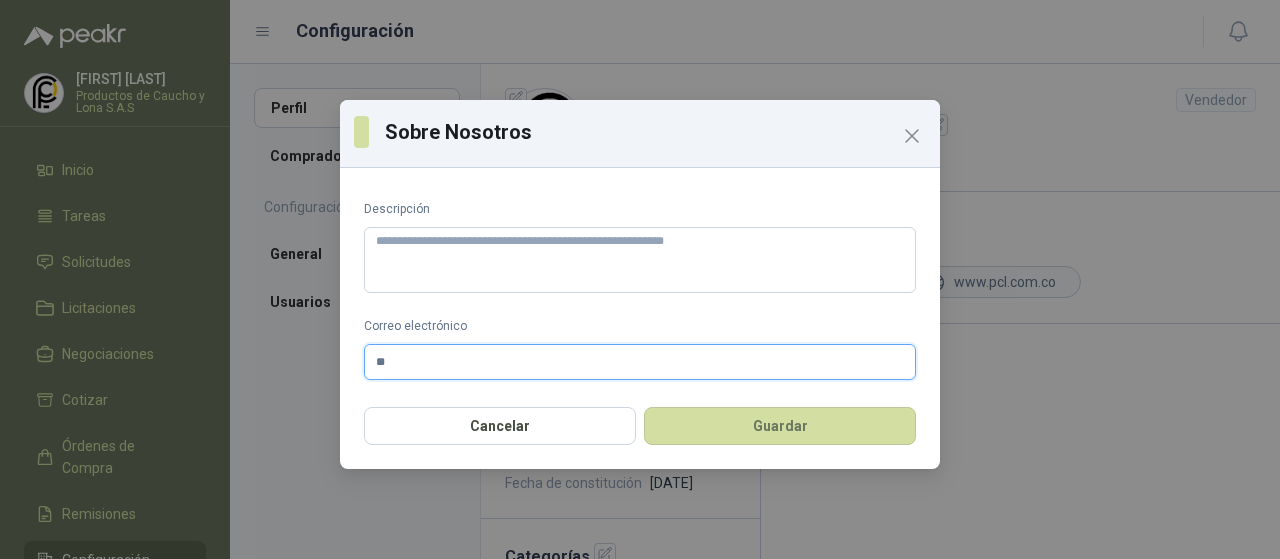 type on "*" 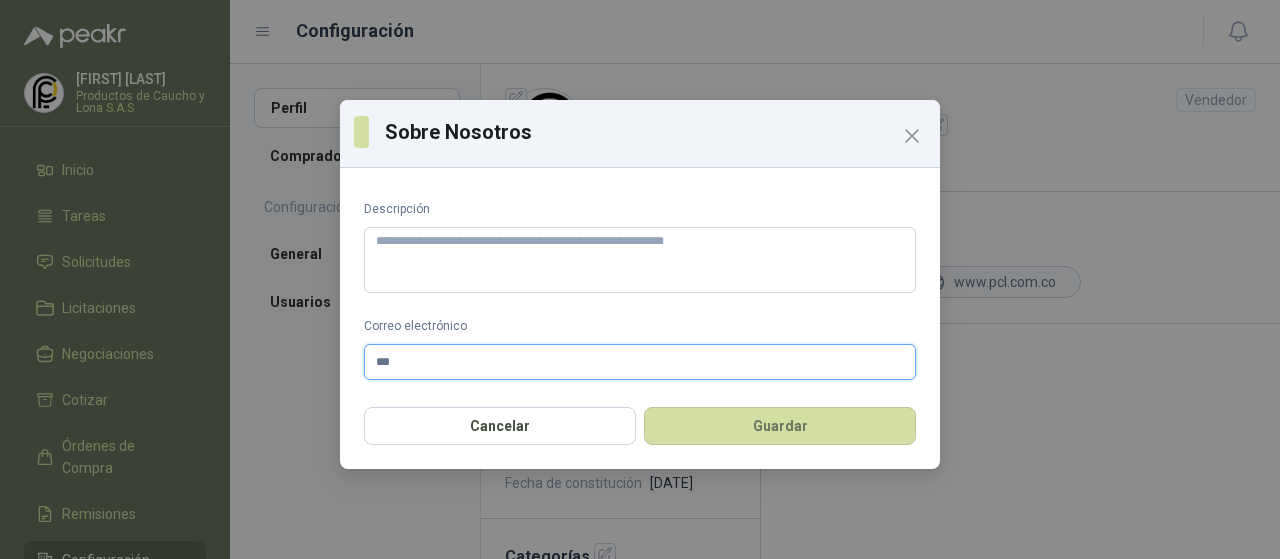 type on "**********" 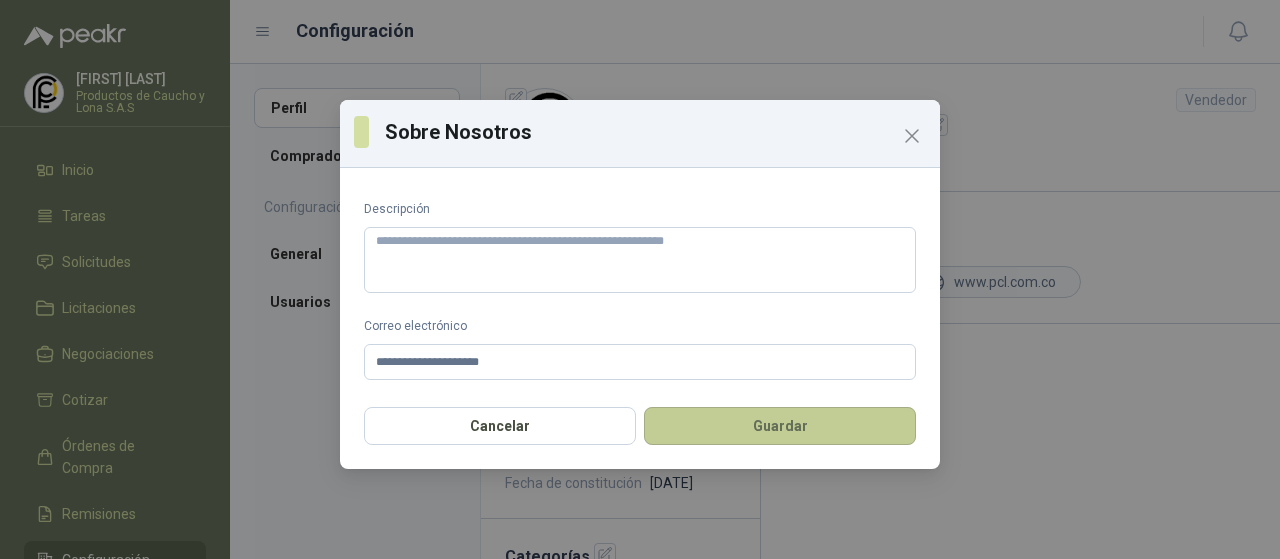 click on "Guardar" at bounding box center (780, 426) 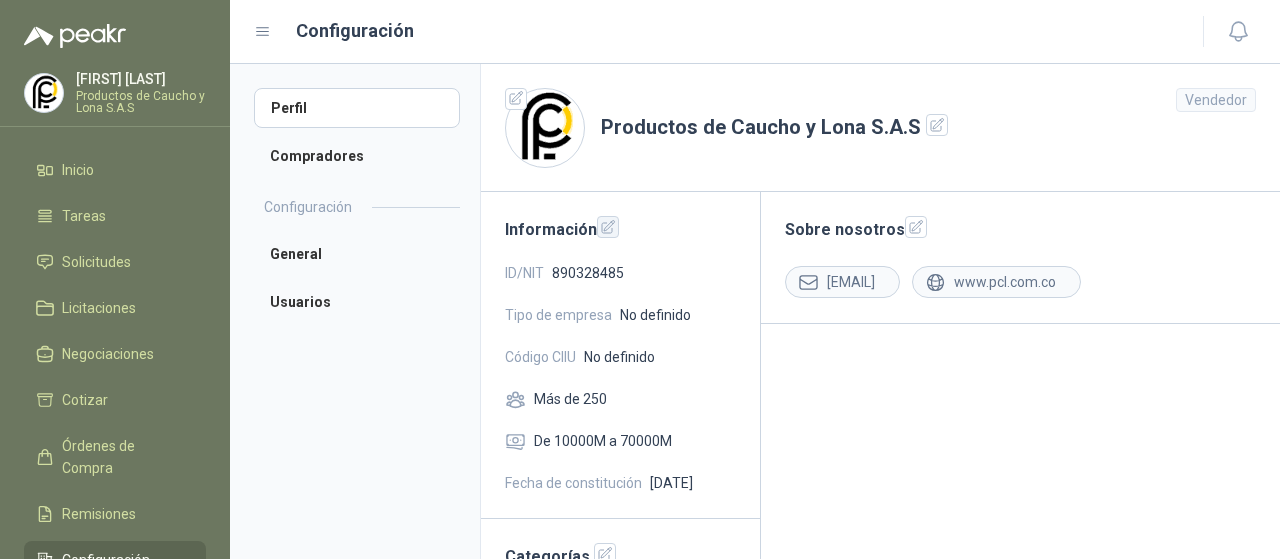 click 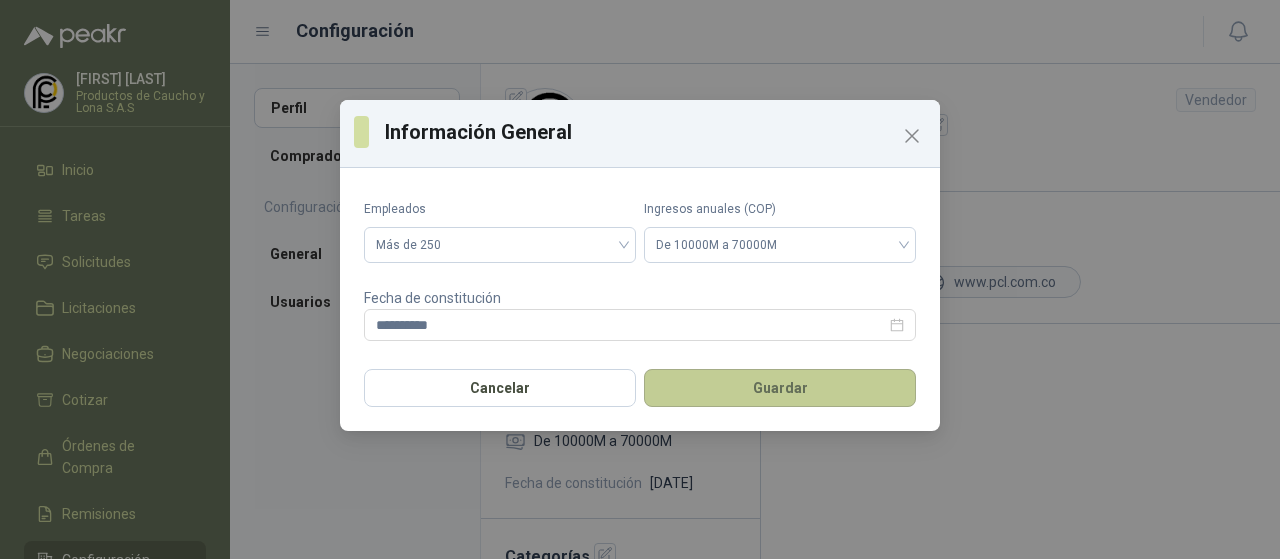 click on "Guardar" at bounding box center [780, 388] 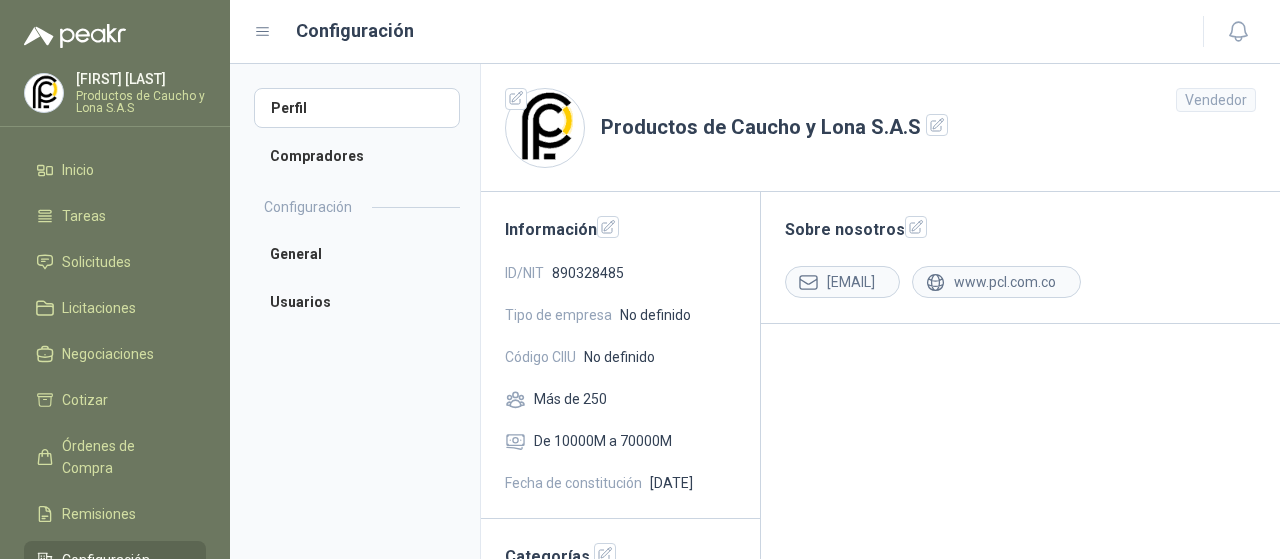 click on "Productos de Caucho y Lona S.A.S   Vendedor" at bounding box center [880, 128] 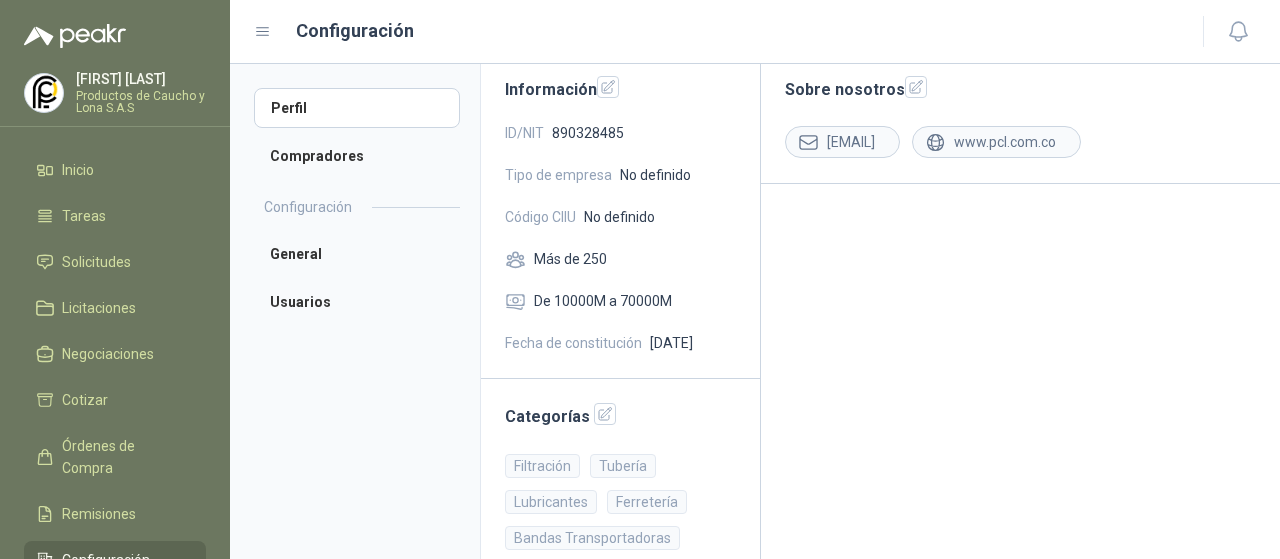 scroll, scrollTop: 165, scrollLeft: 0, axis: vertical 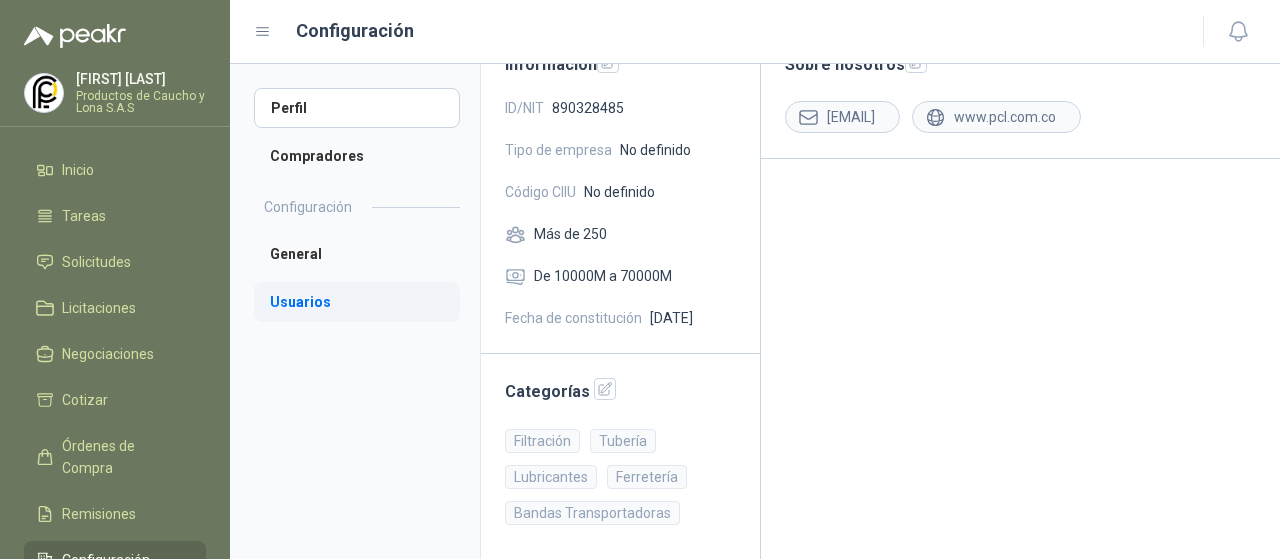 click on "Usuarios" at bounding box center [357, 302] 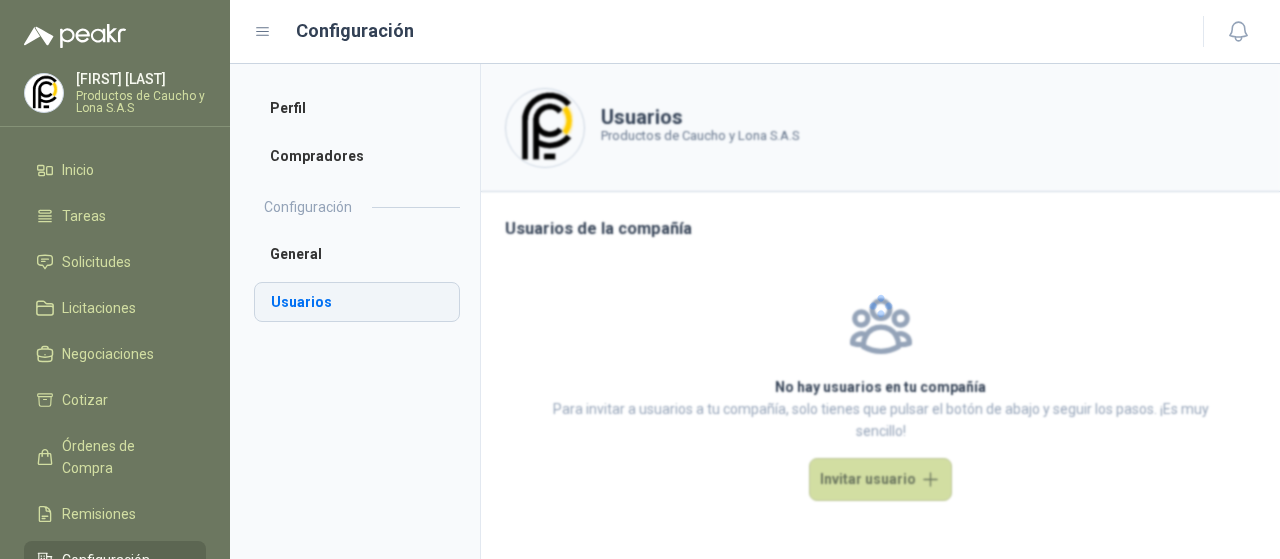 click on "Usuarios" at bounding box center [357, 302] 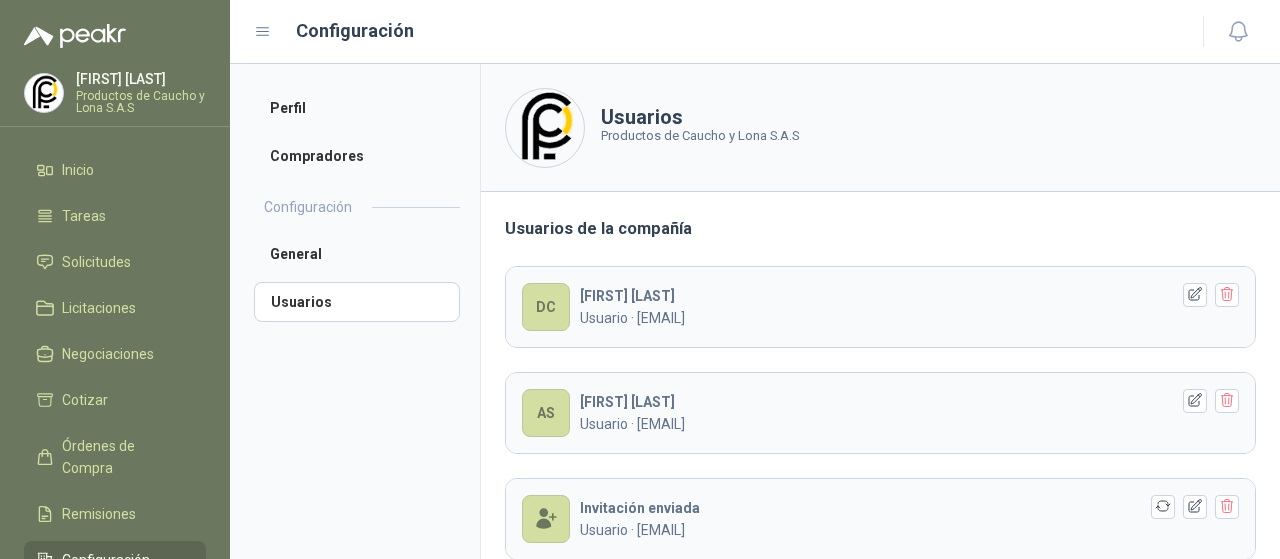 click on "Perfil Compradores Configuración General Usuarios" at bounding box center [355, 311] 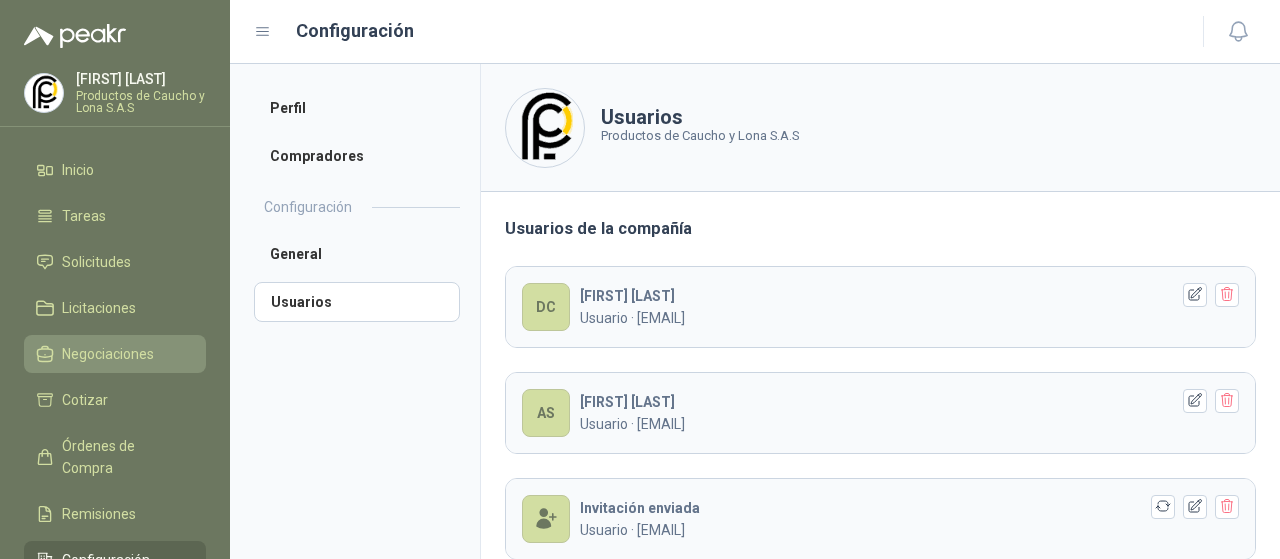 click on "Negociaciones" at bounding box center [108, 354] 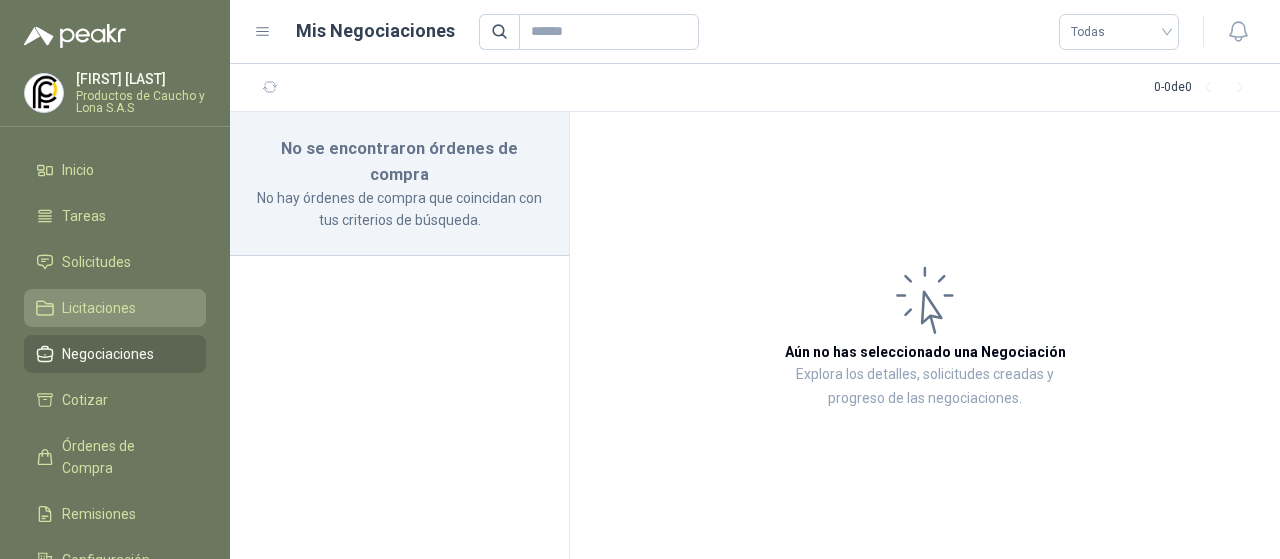 click on "Licitaciones" at bounding box center [99, 308] 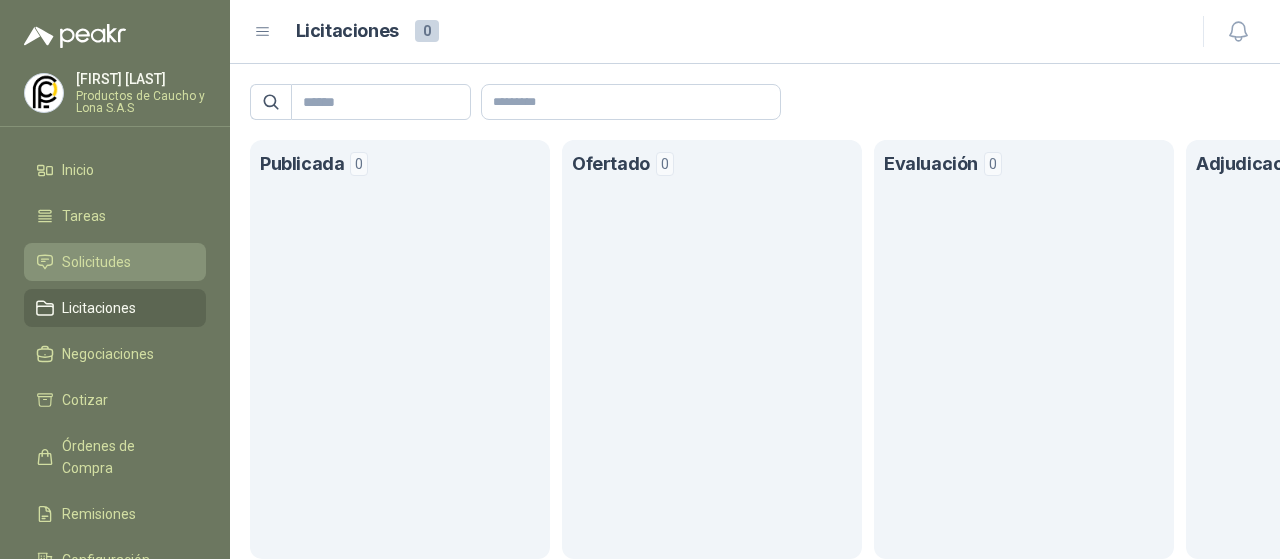 click on "Solicitudes" at bounding box center [96, 262] 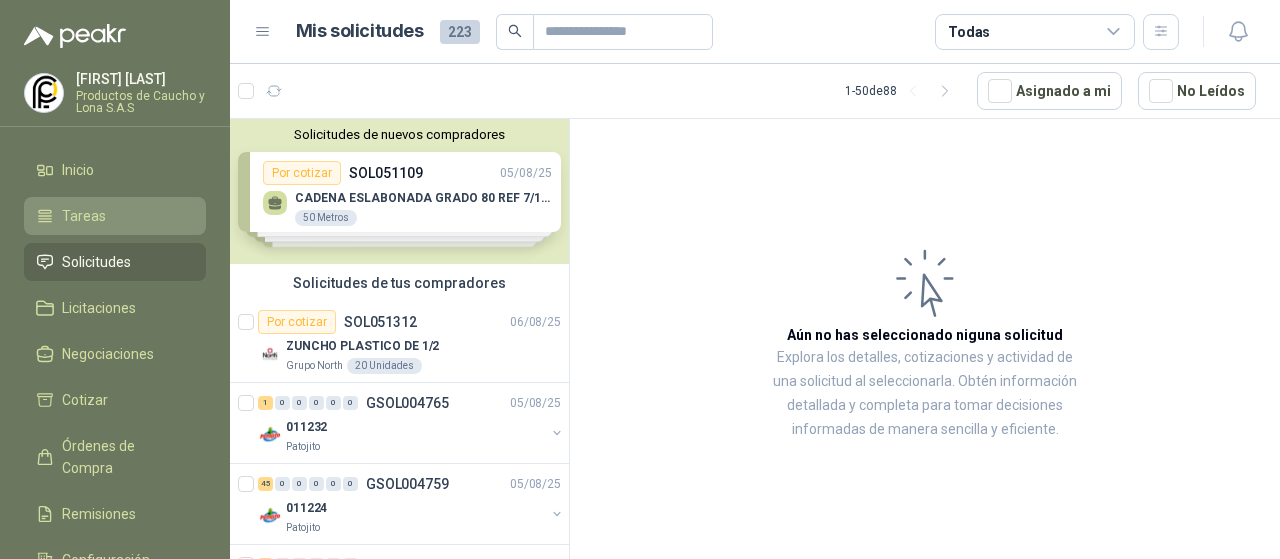click on "Tareas" at bounding box center [115, 216] 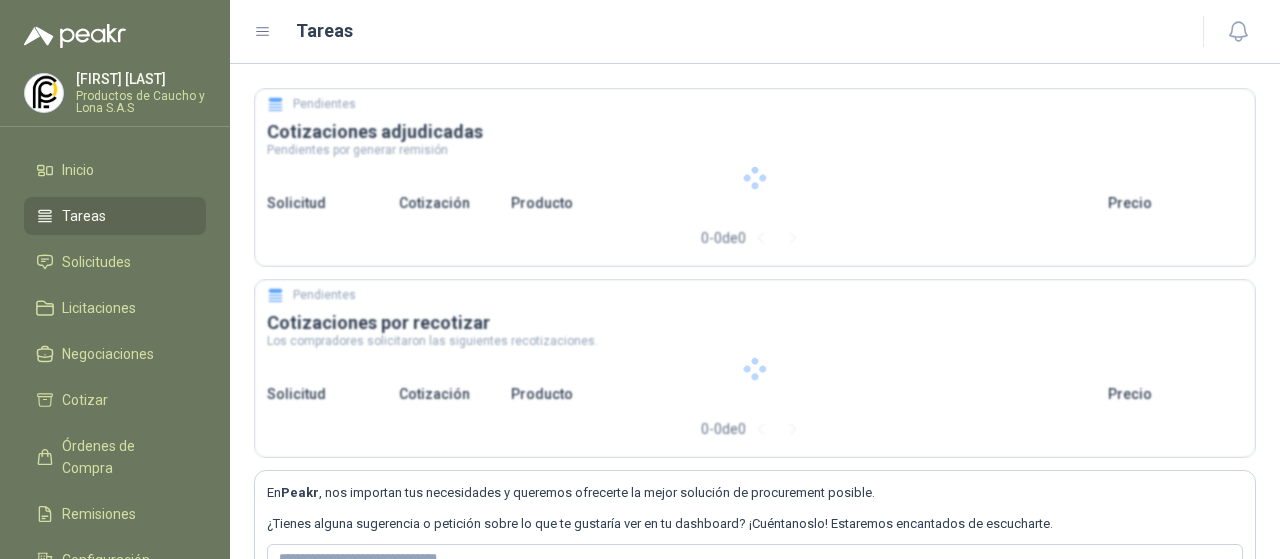 type 